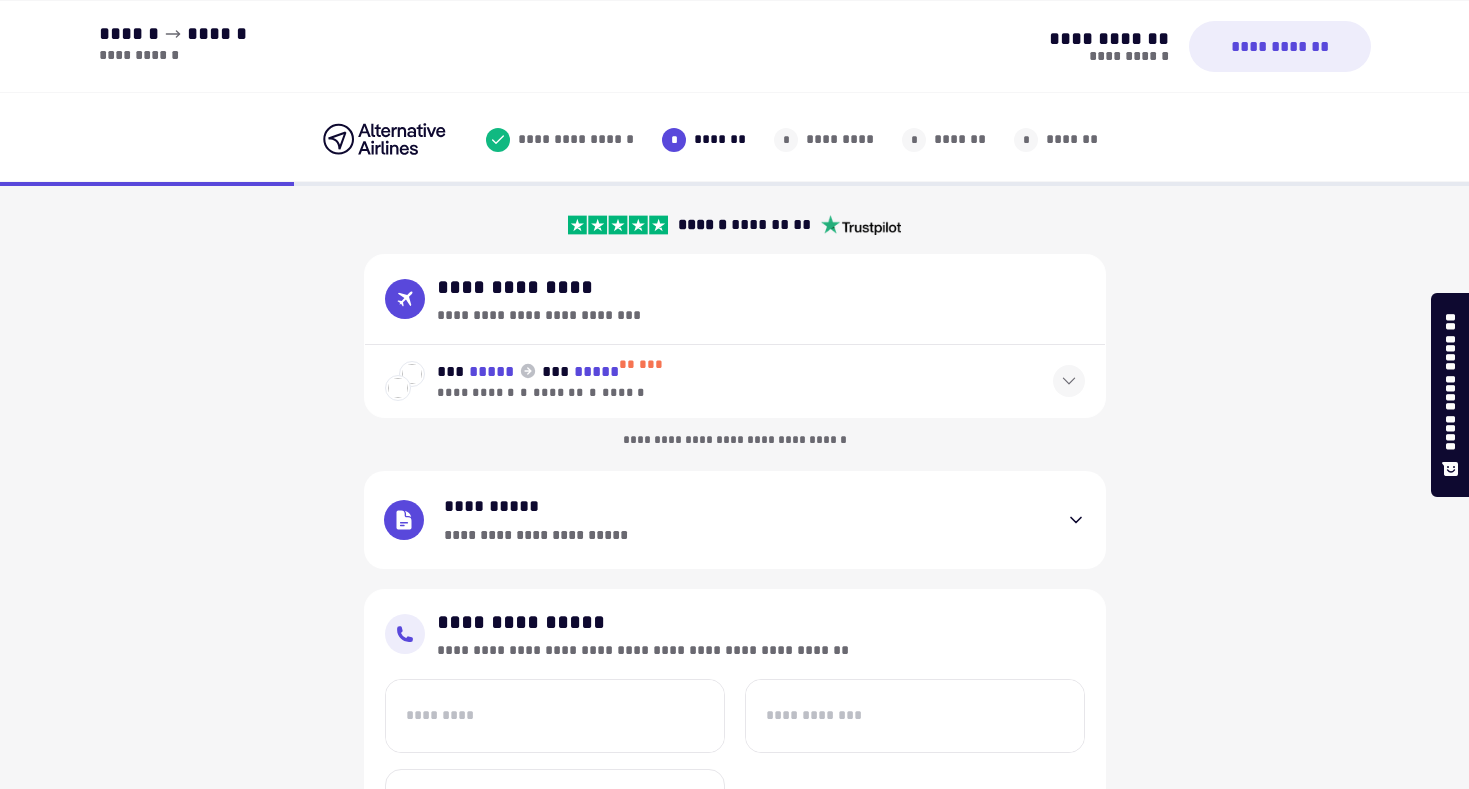 select on "**" 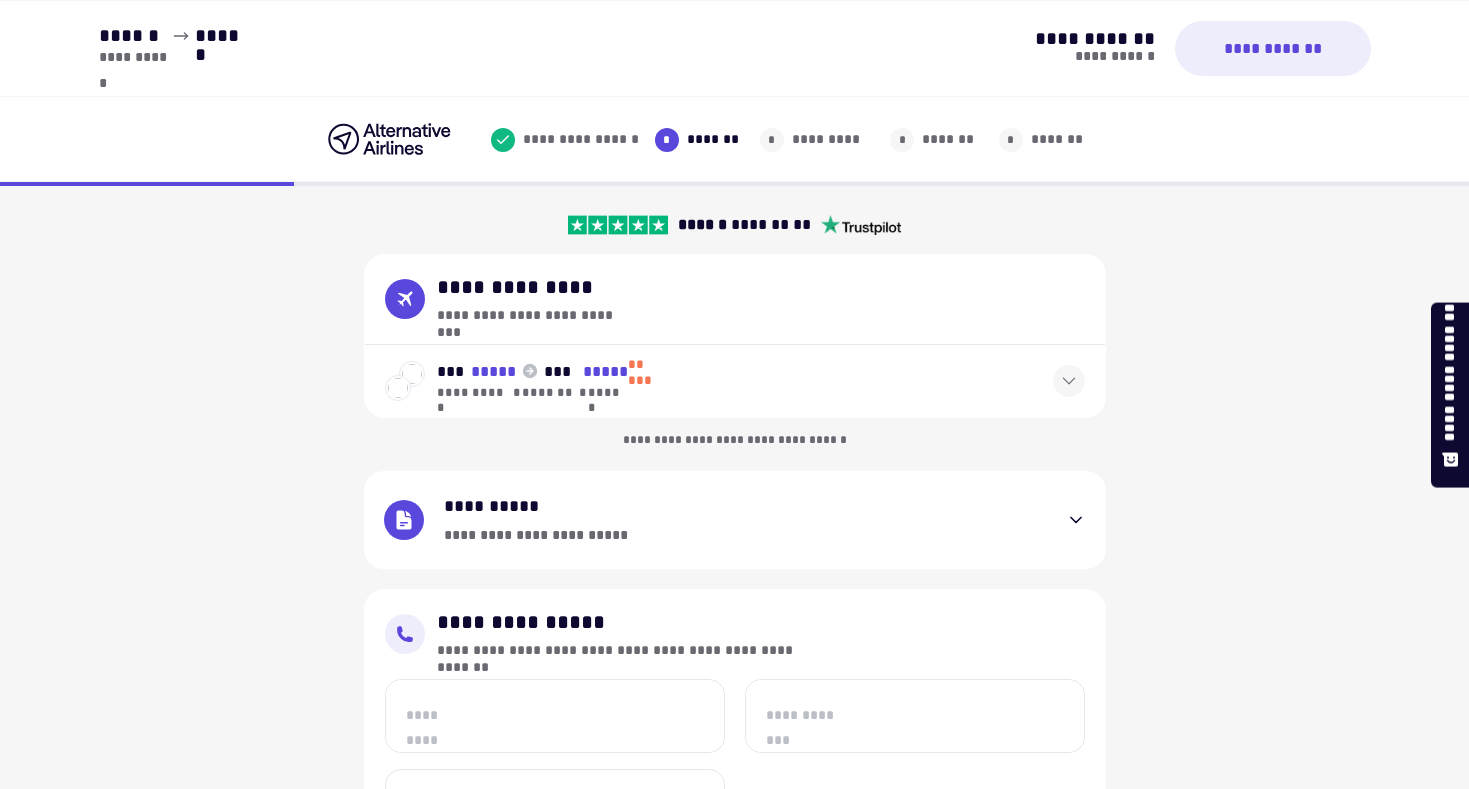 scroll, scrollTop: 0, scrollLeft: 0, axis: both 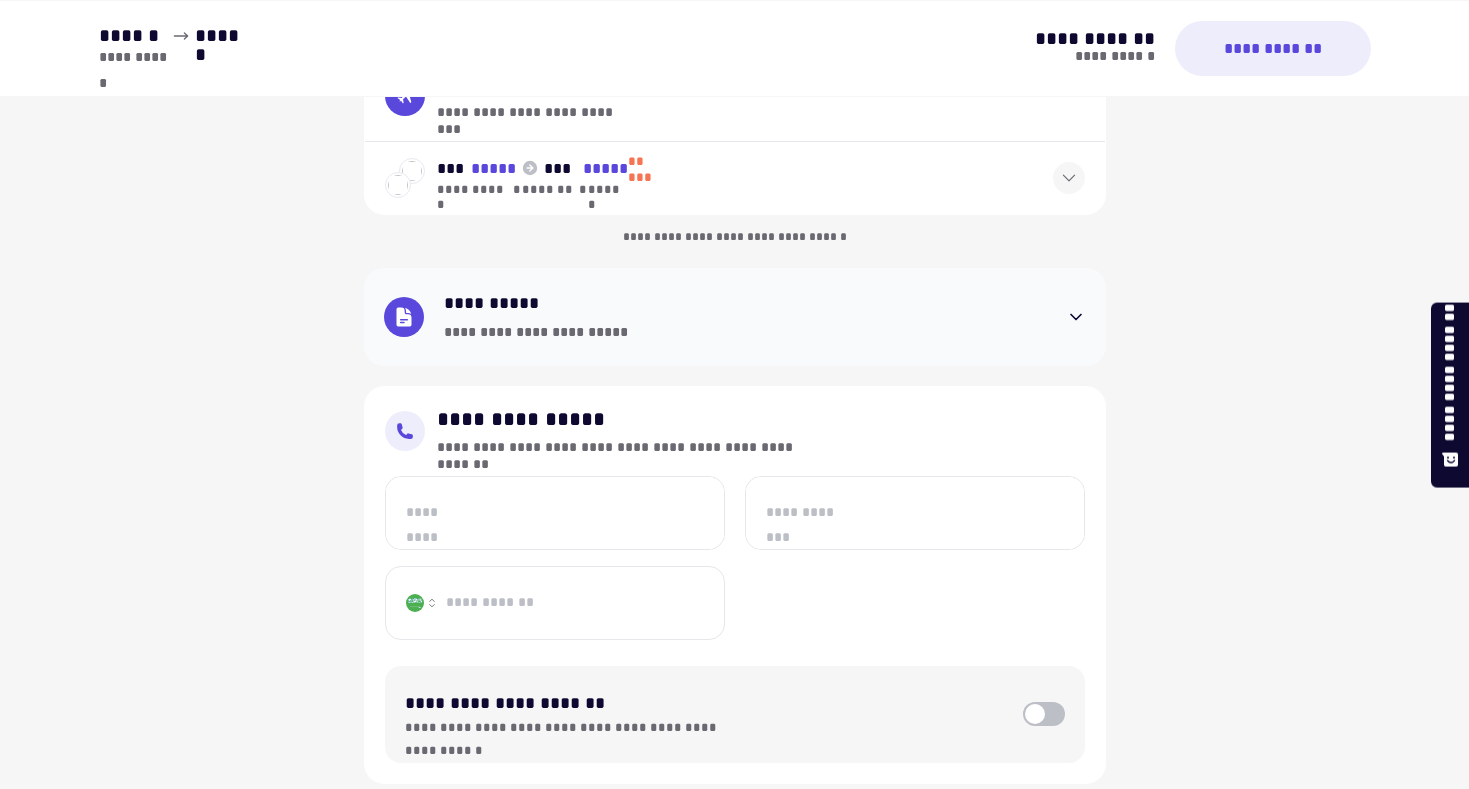 click 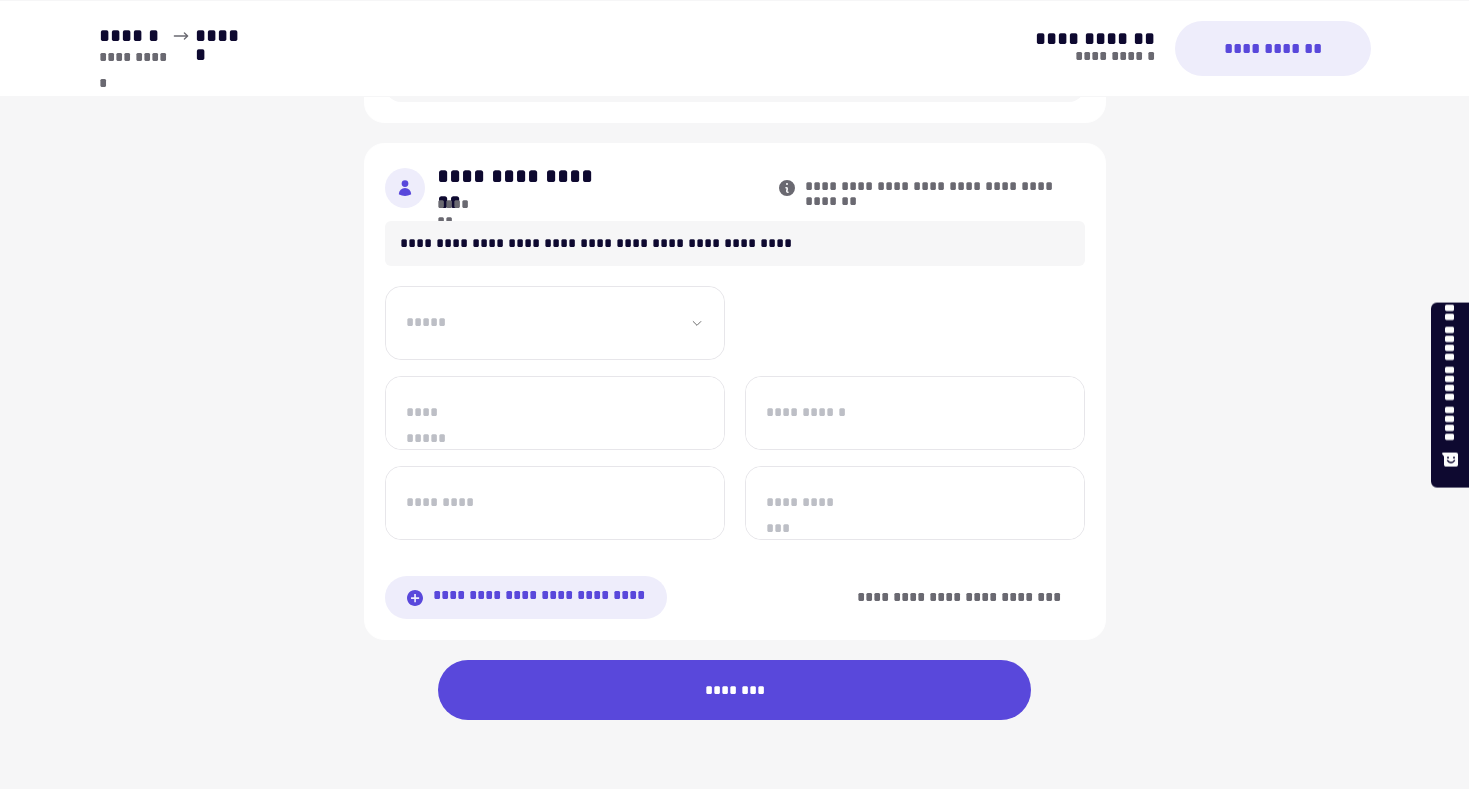 scroll, scrollTop: 1190, scrollLeft: 0, axis: vertical 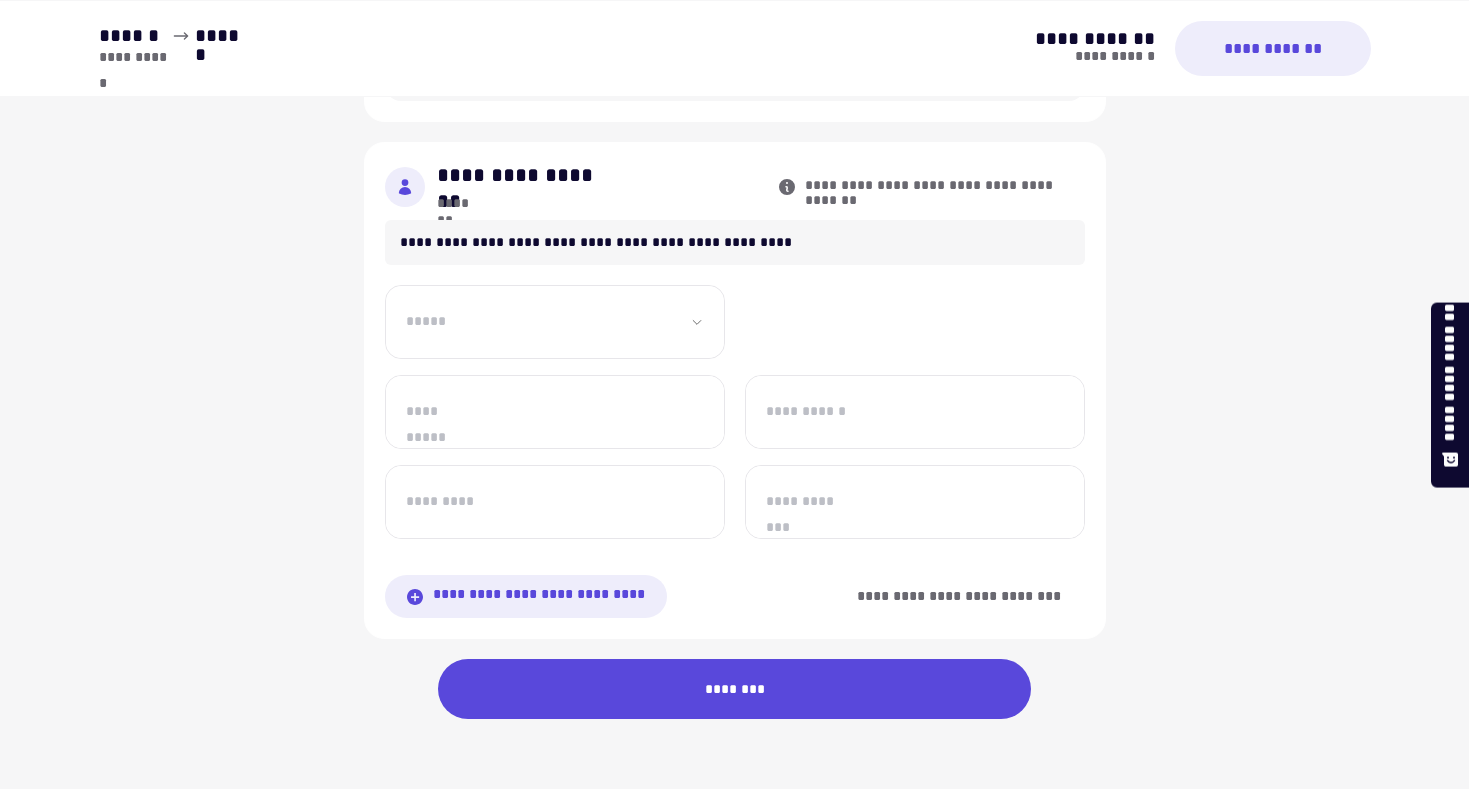 click on "**********" at bounding box center (555, 322) 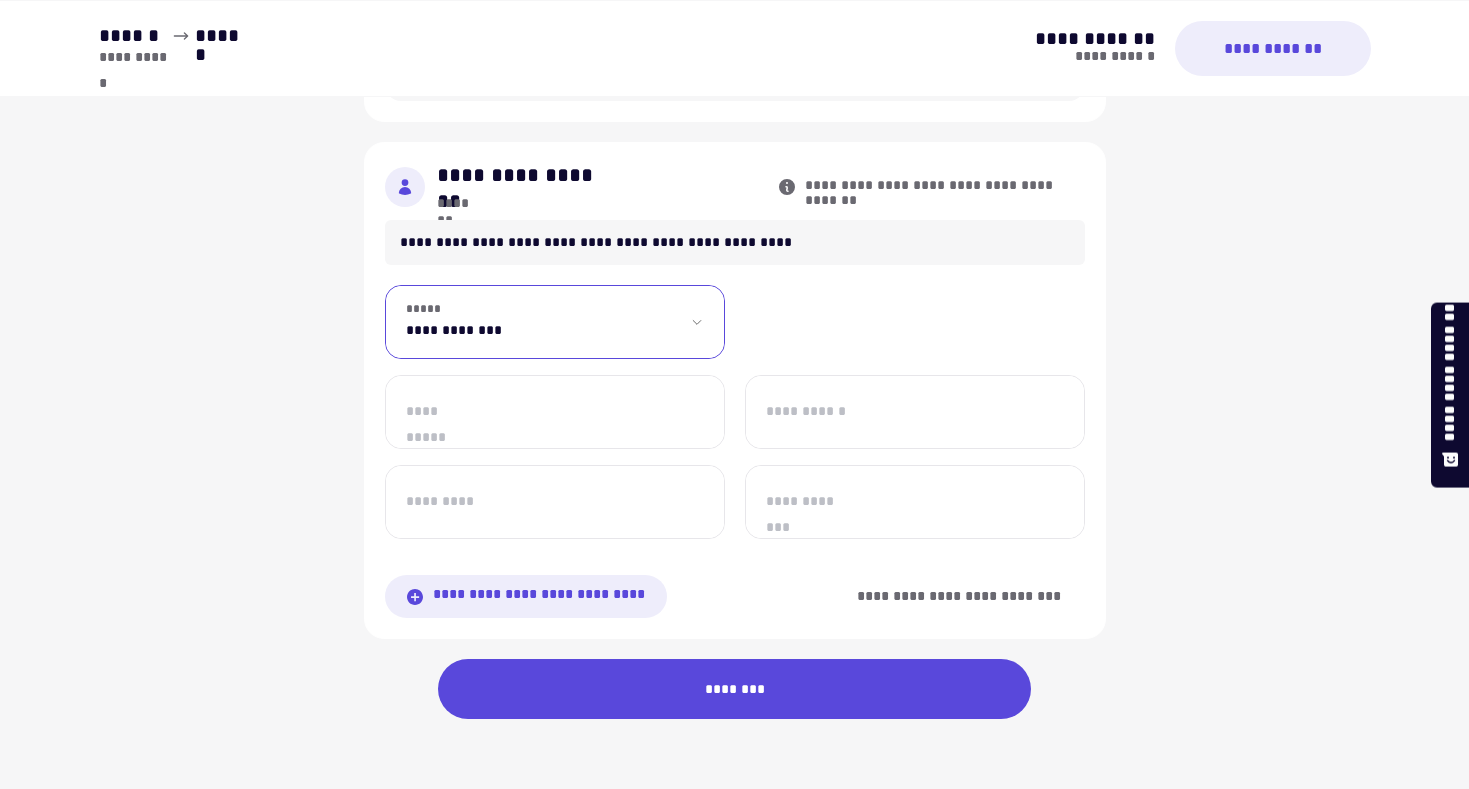 select on "**" 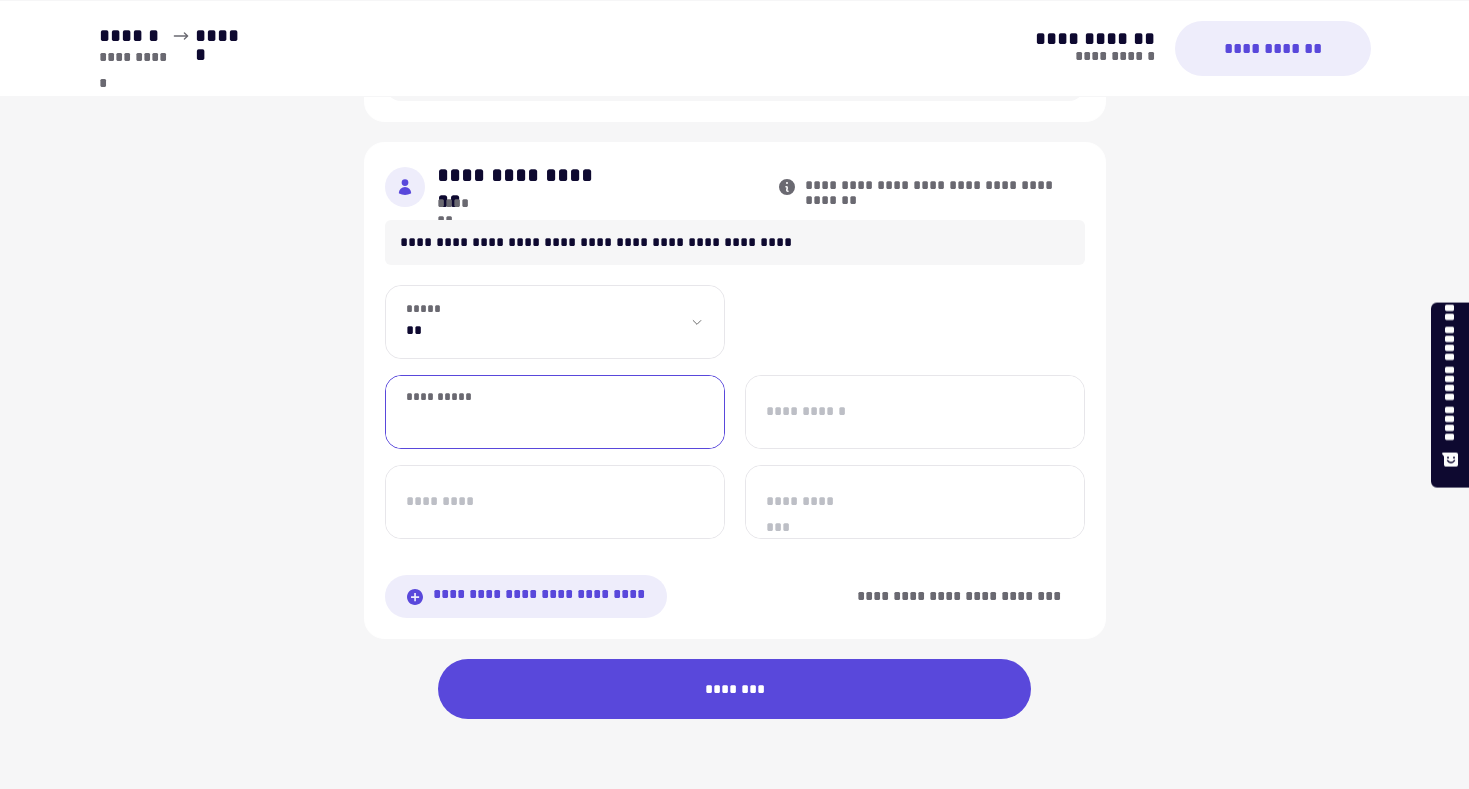 click on "**********" at bounding box center (555, 412) 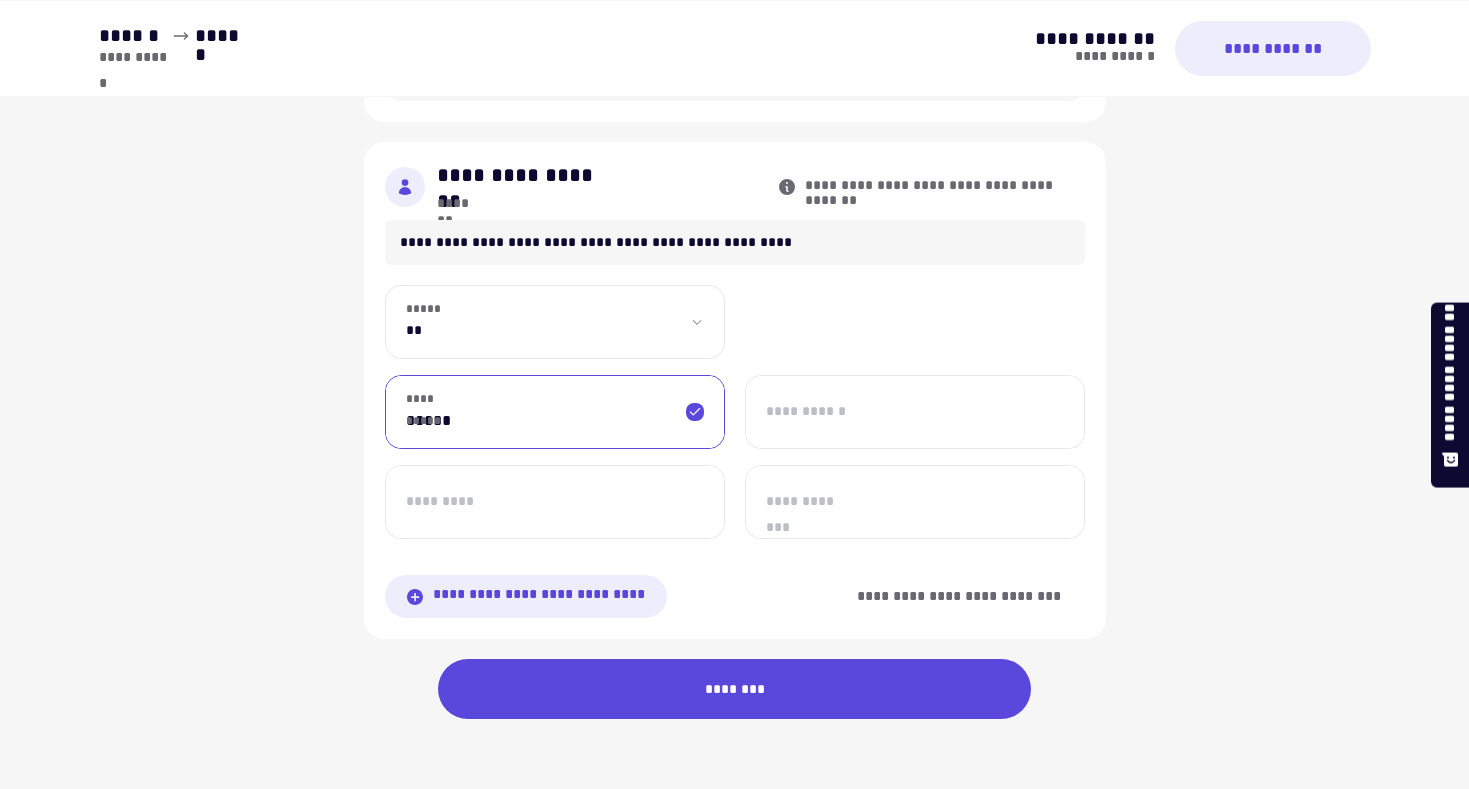 type on "*****" 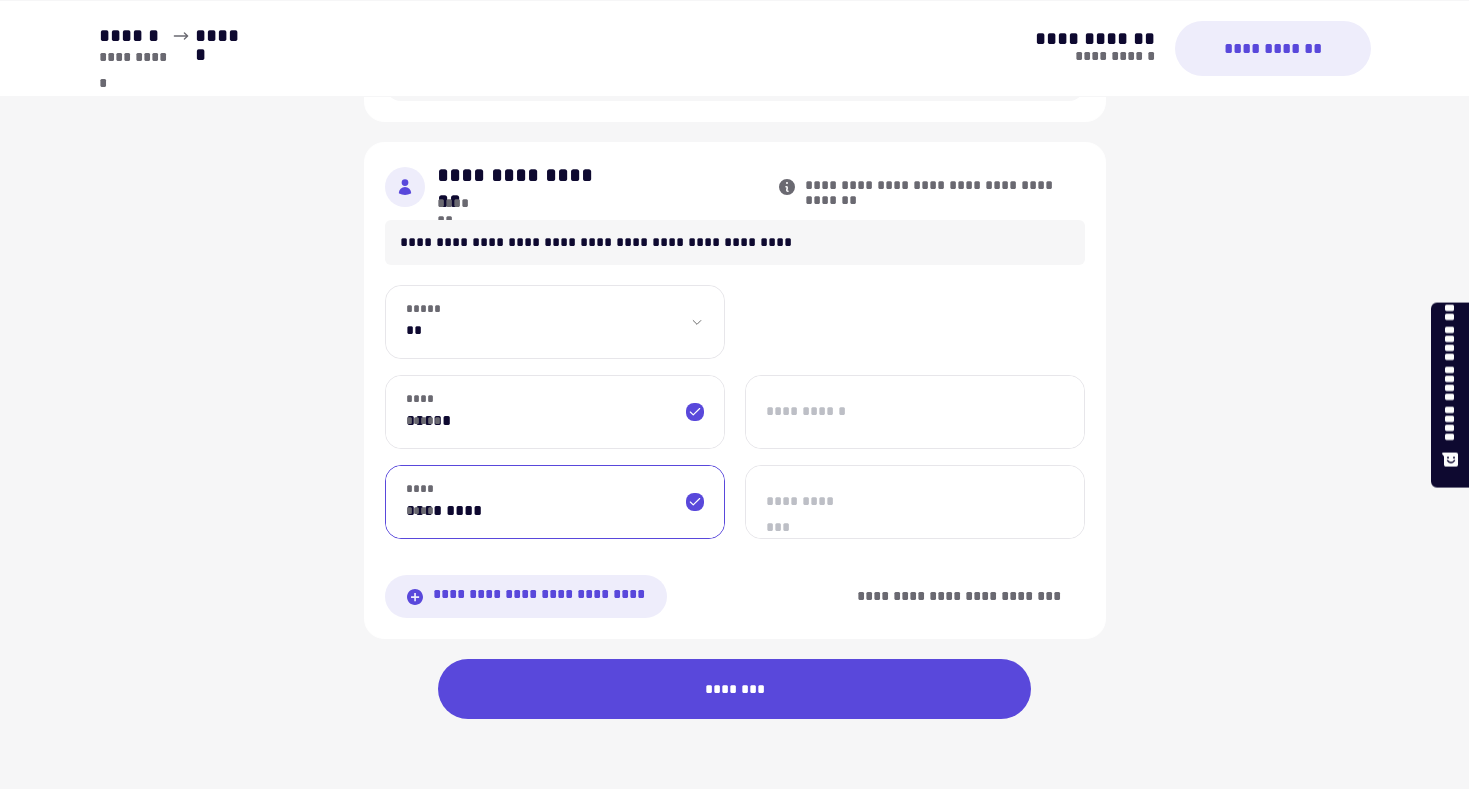 type on "*********" 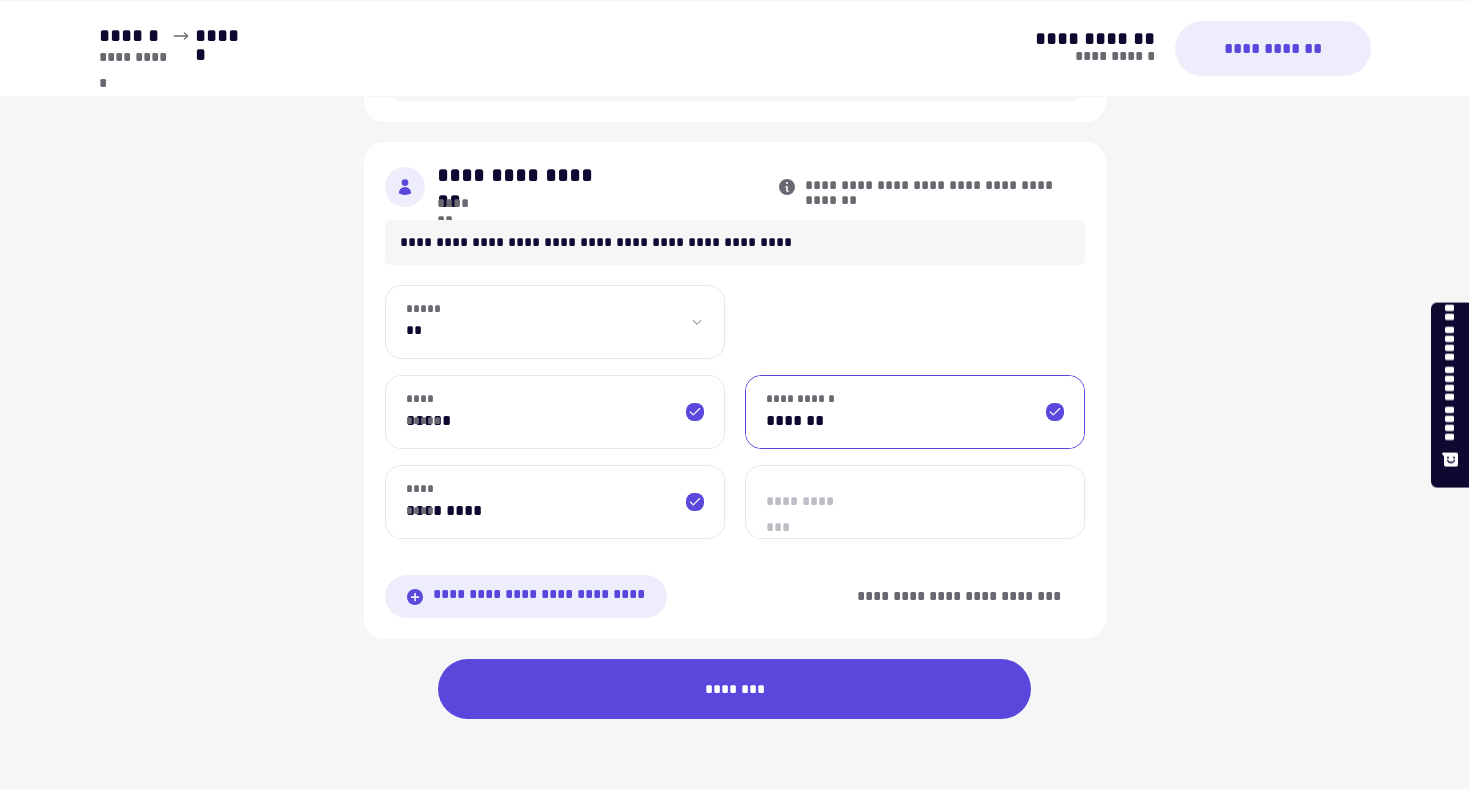 type on "*******" 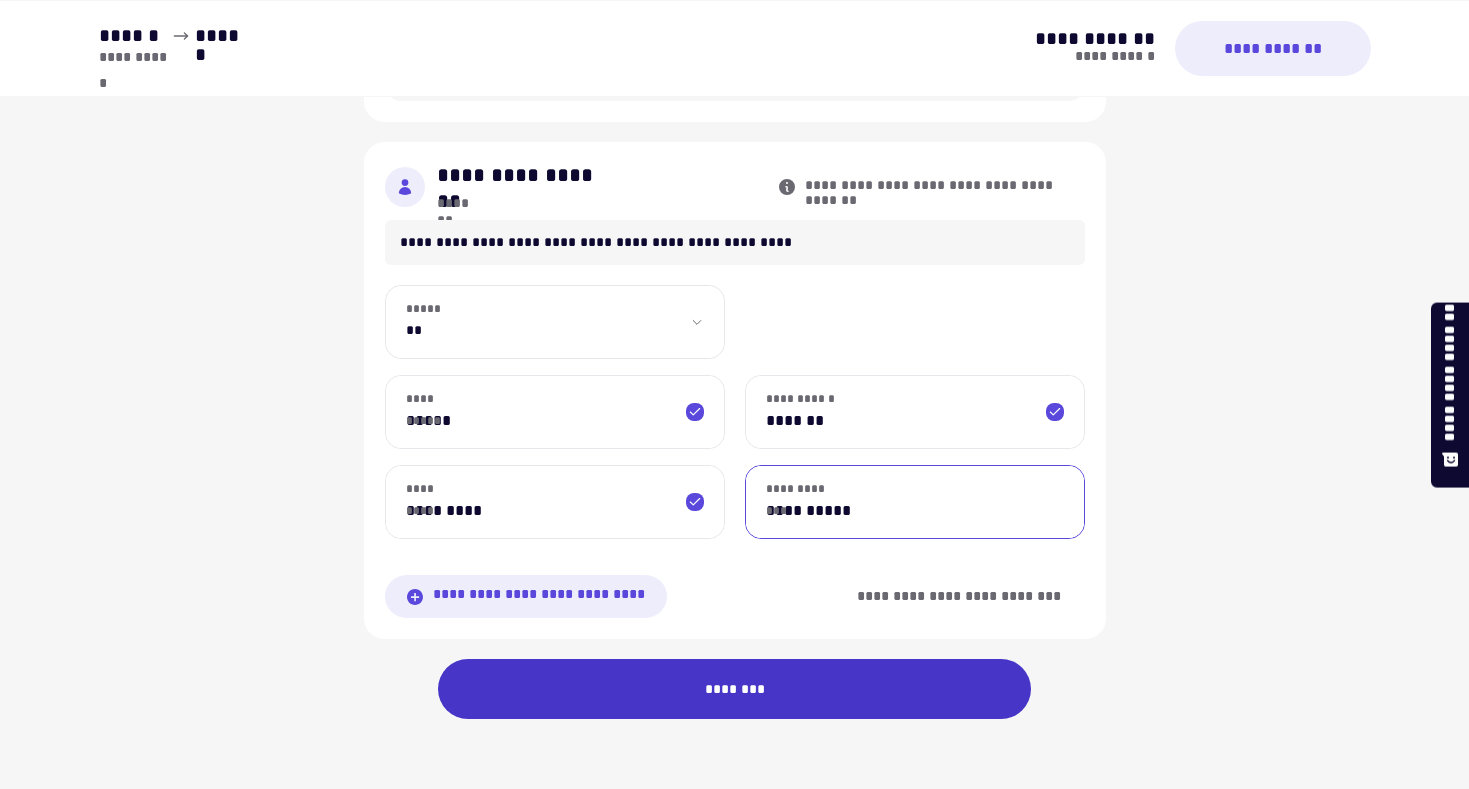 type on "**********" 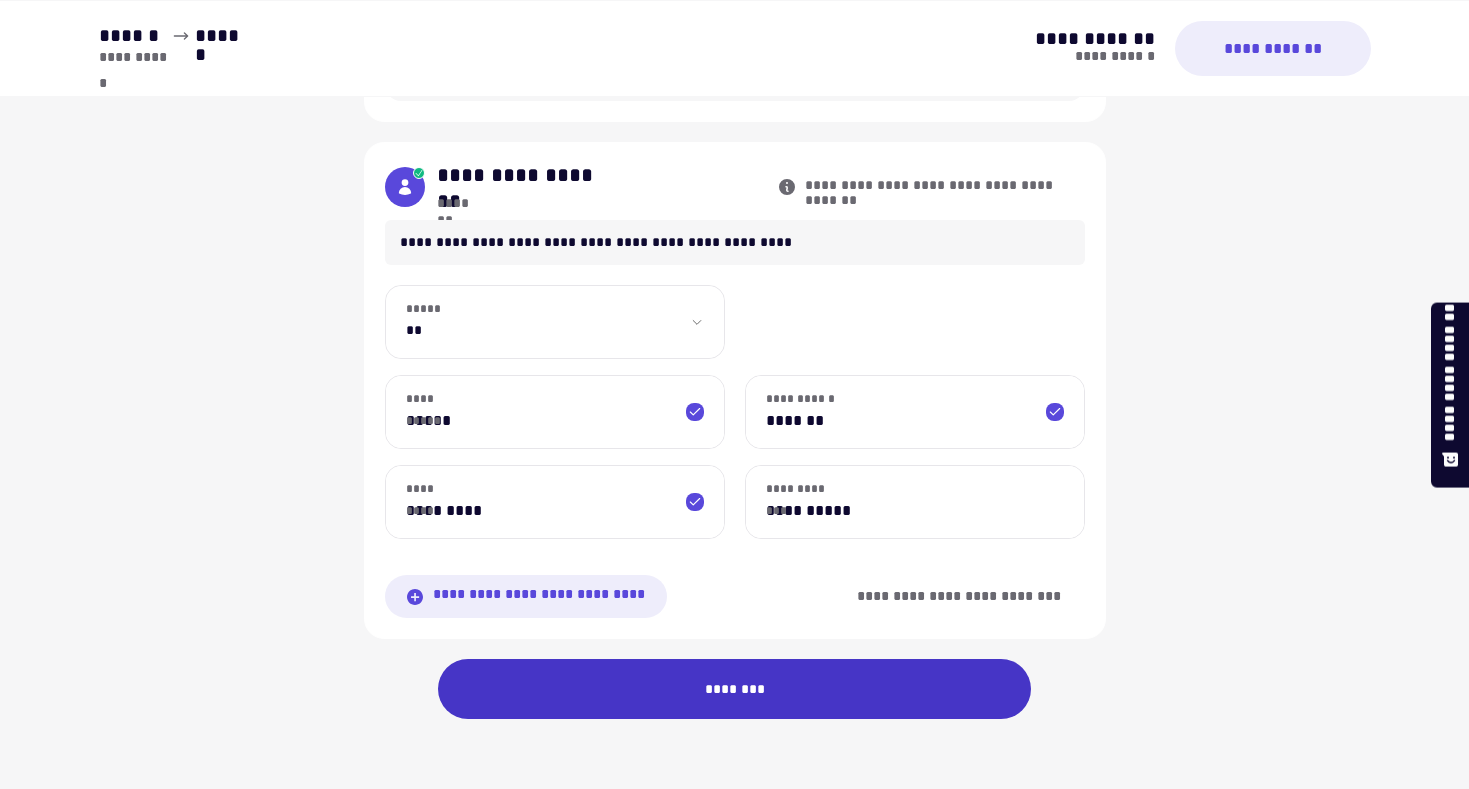 click on "********" at bounding box center (735, 689) 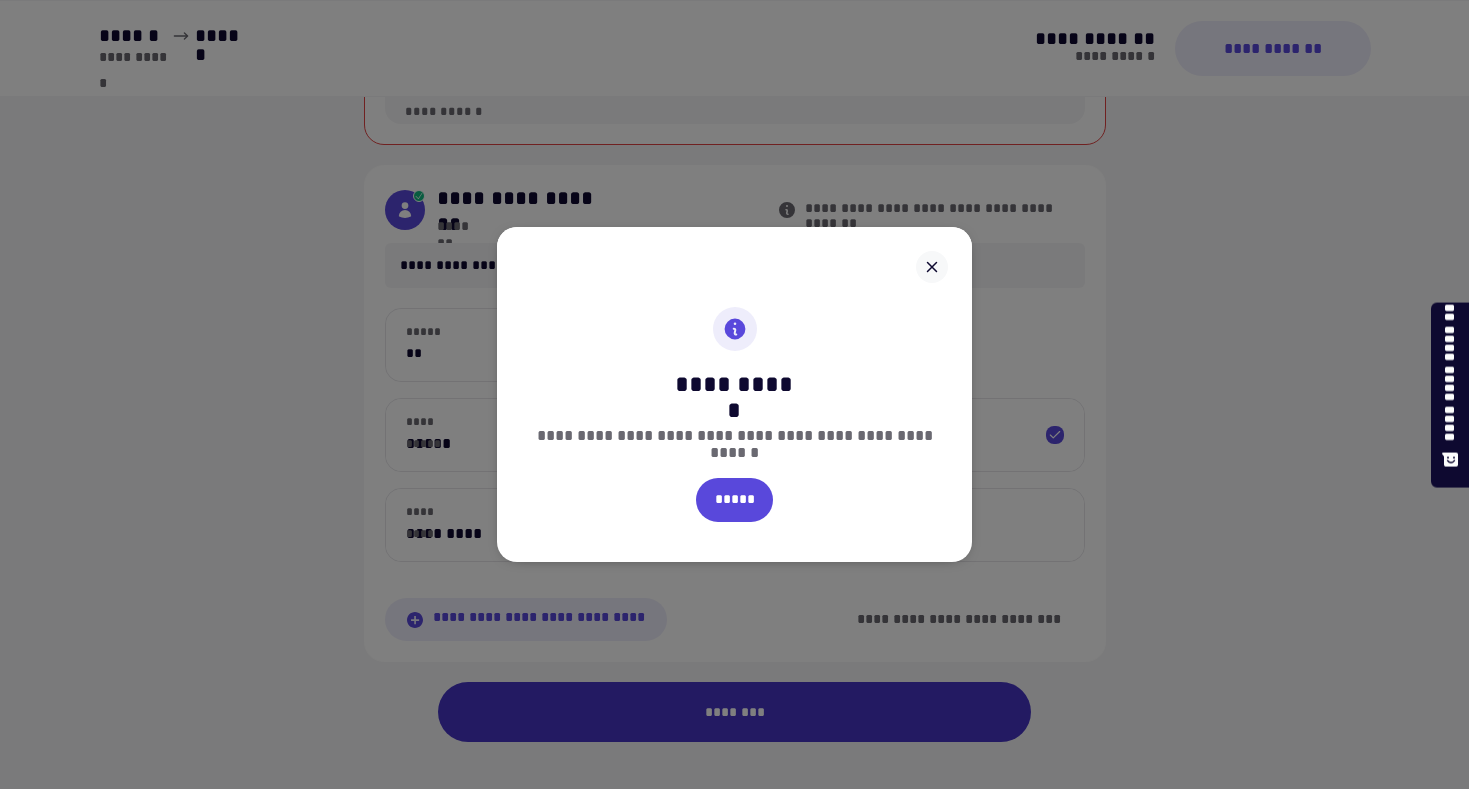scroll, scrollTop: 737, scrollLeft: 0, axis: vertical 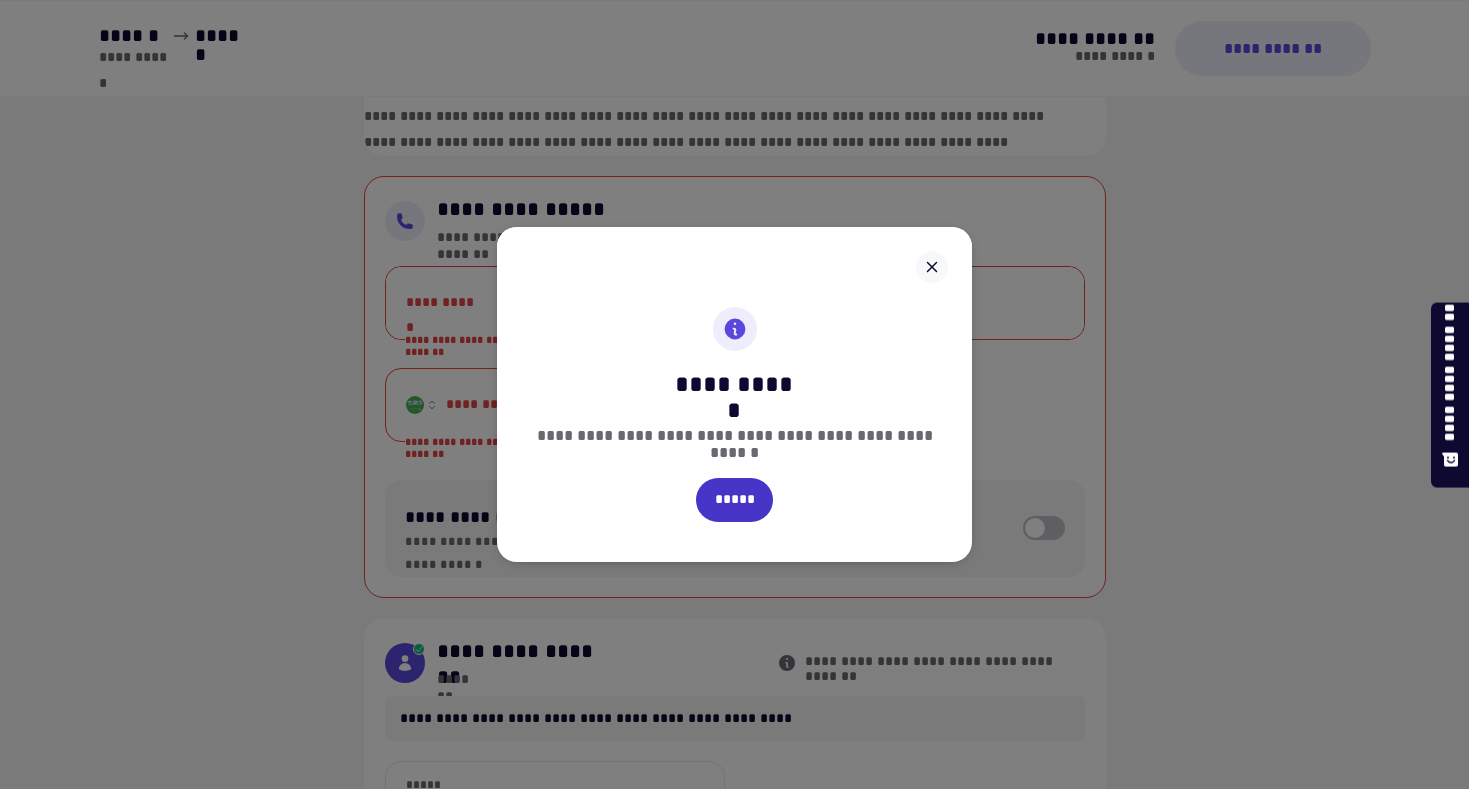 click on "*****" at bounding box center (734, 500) 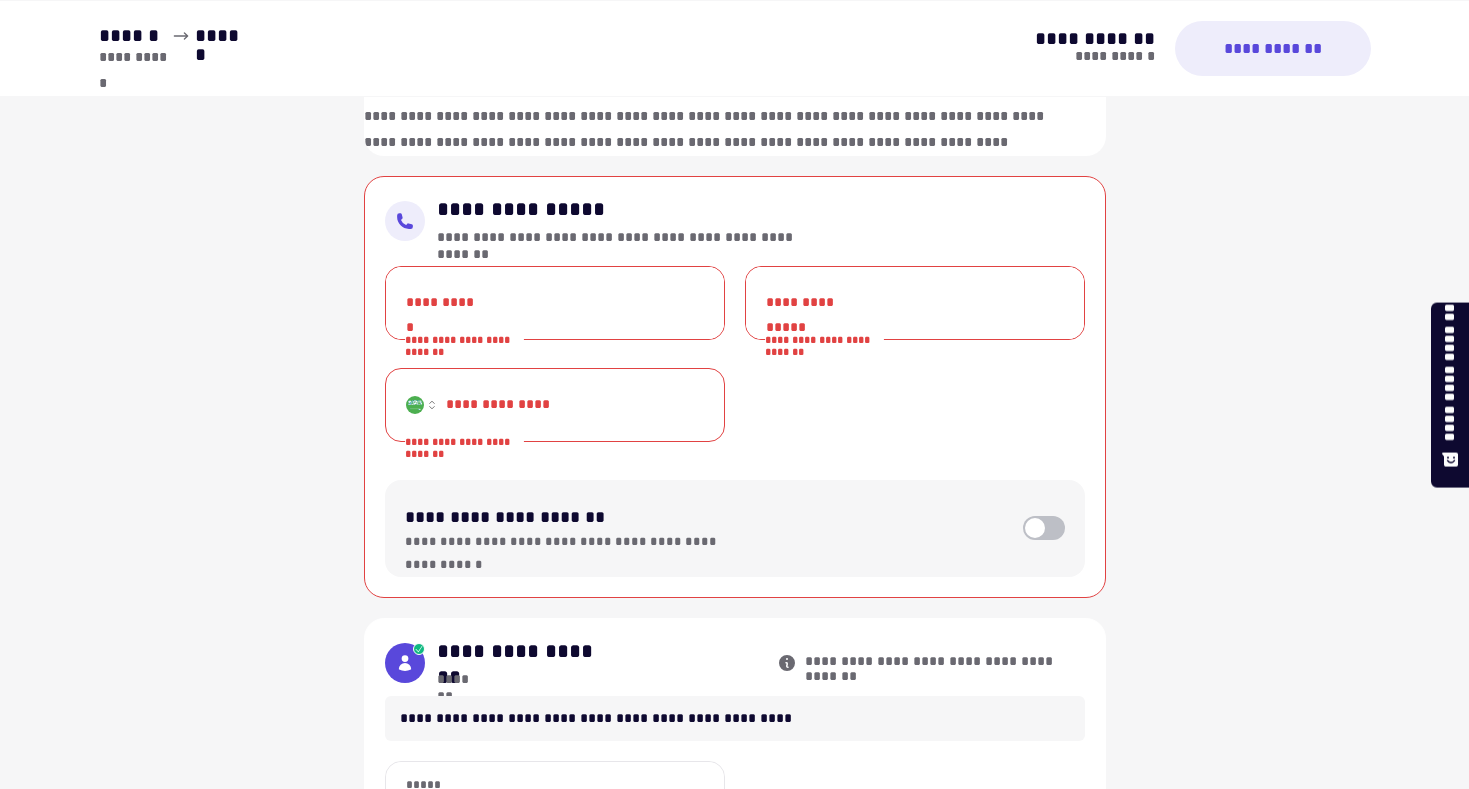 click on "**********" at bounding box center [555, 303] 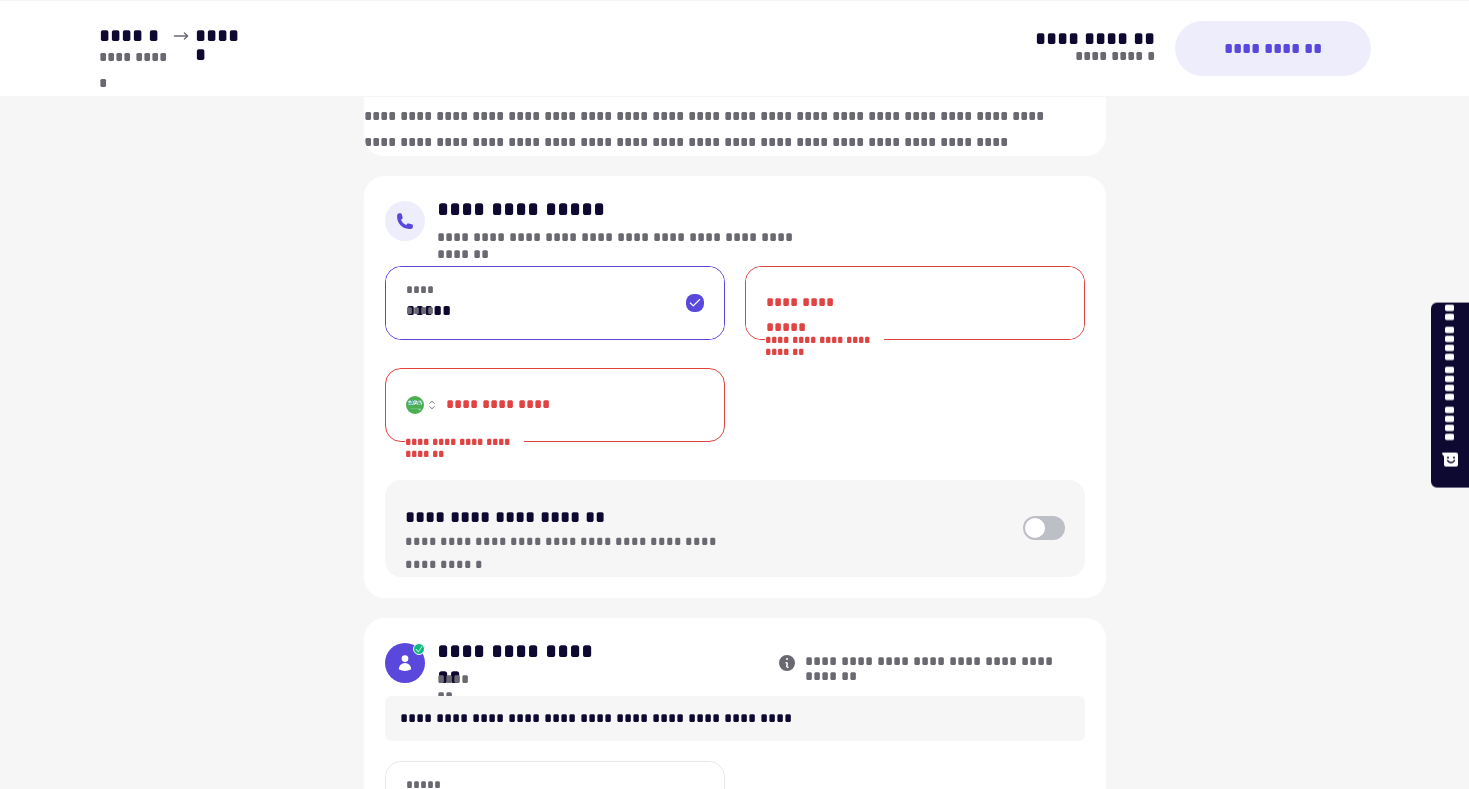 type on "*****" 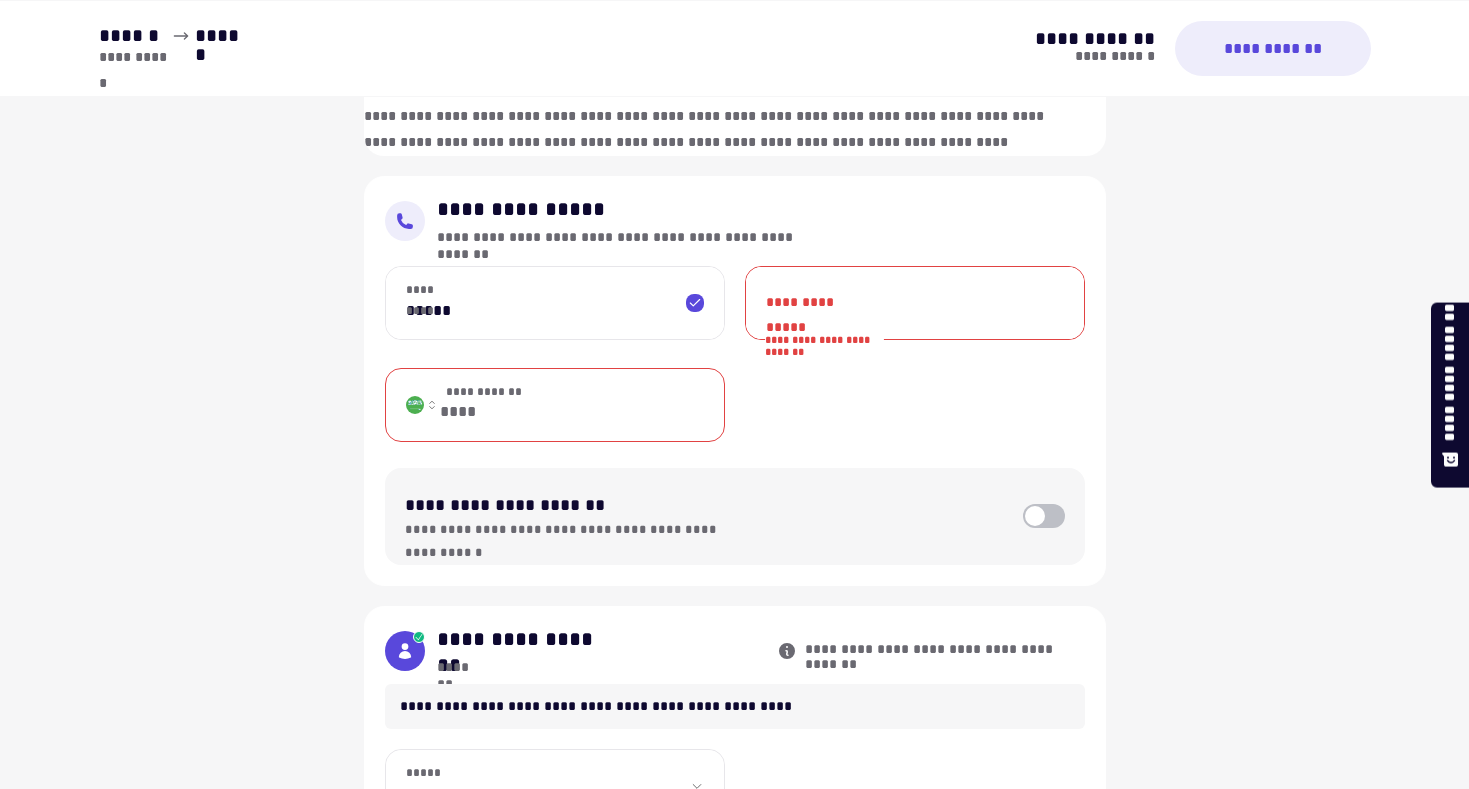 click on "**********" at bounding box center [592, 405] 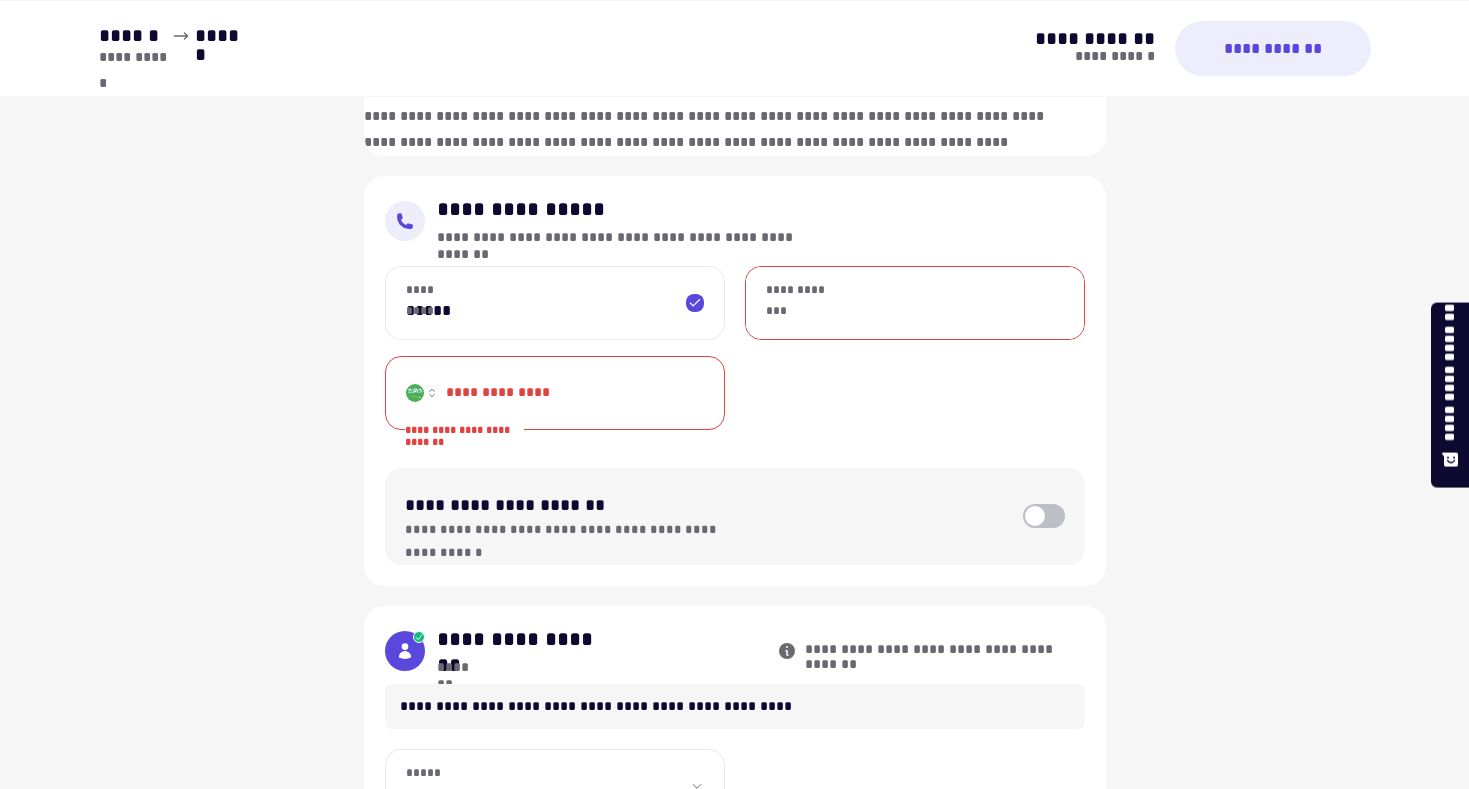 paste on "**********" 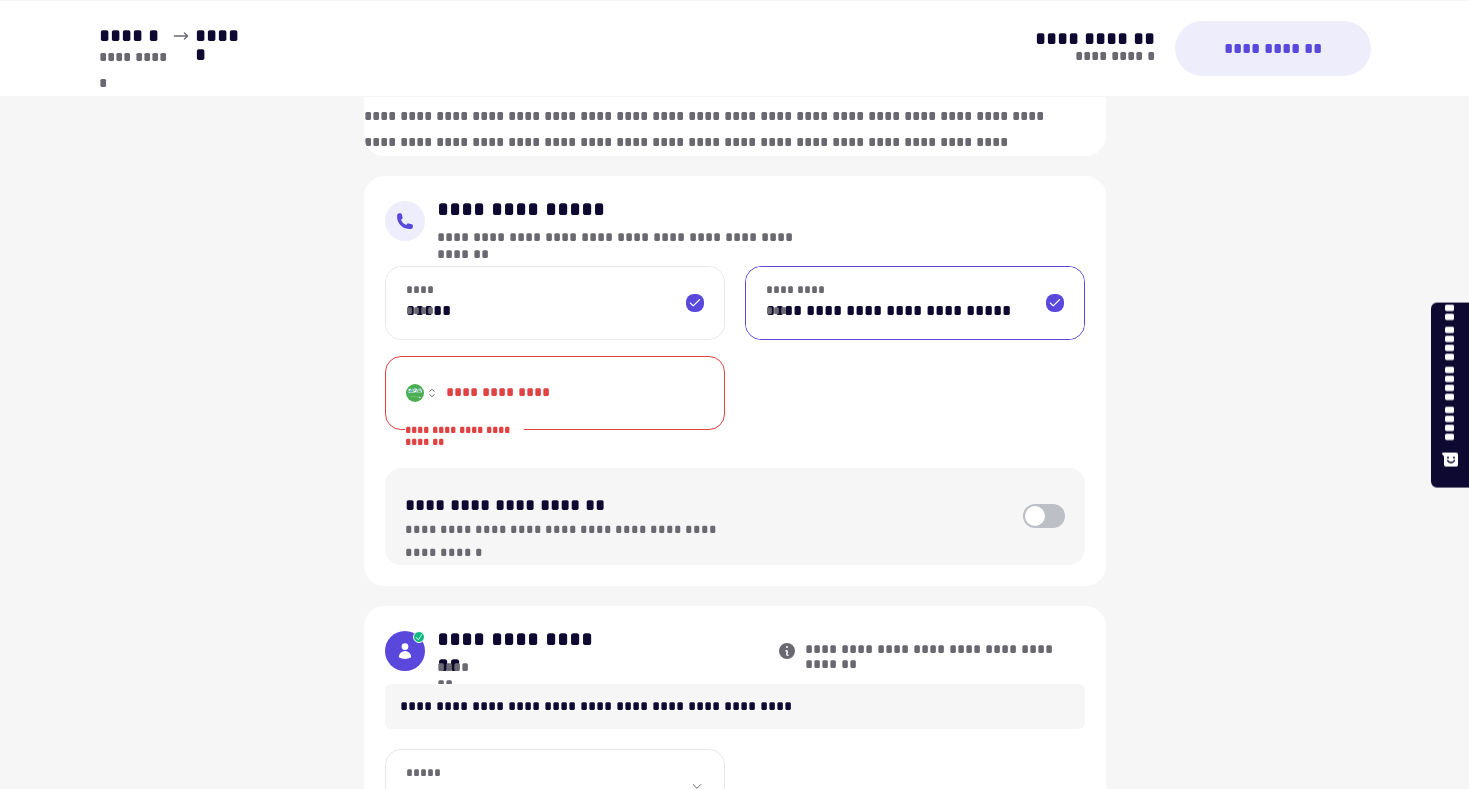 type on "**********" 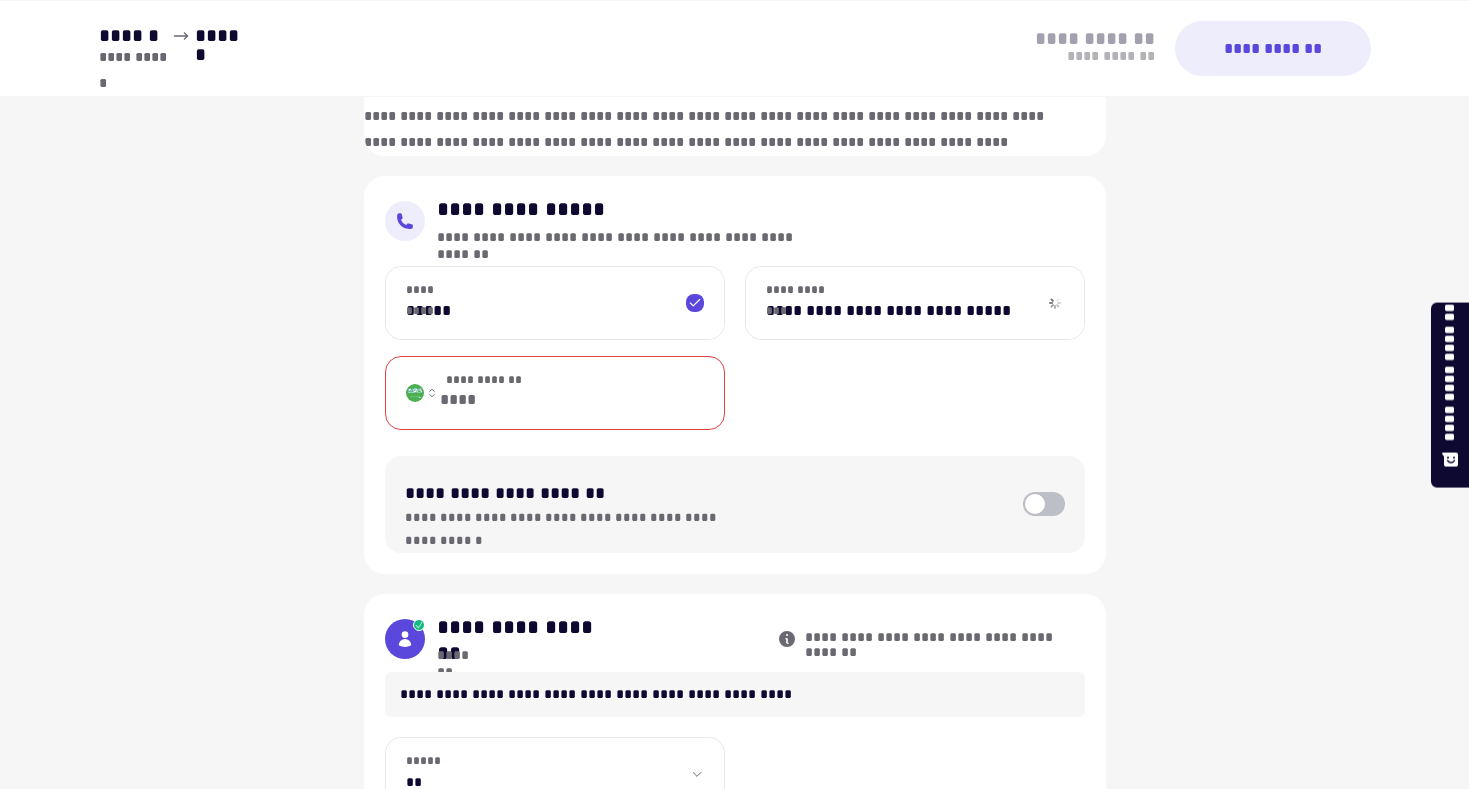 click on "**********" at bounding box center (592, 393) 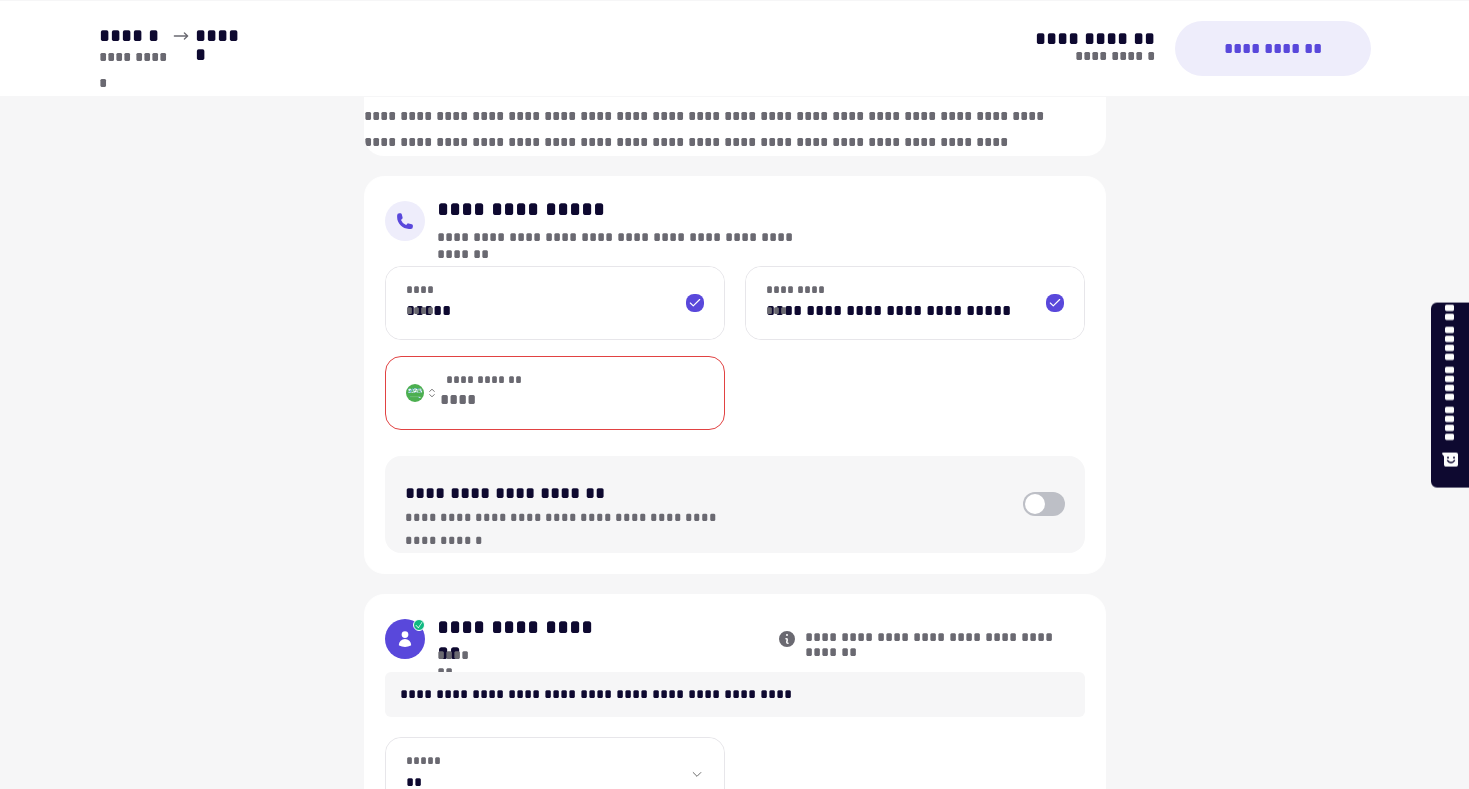 paste on "**********" 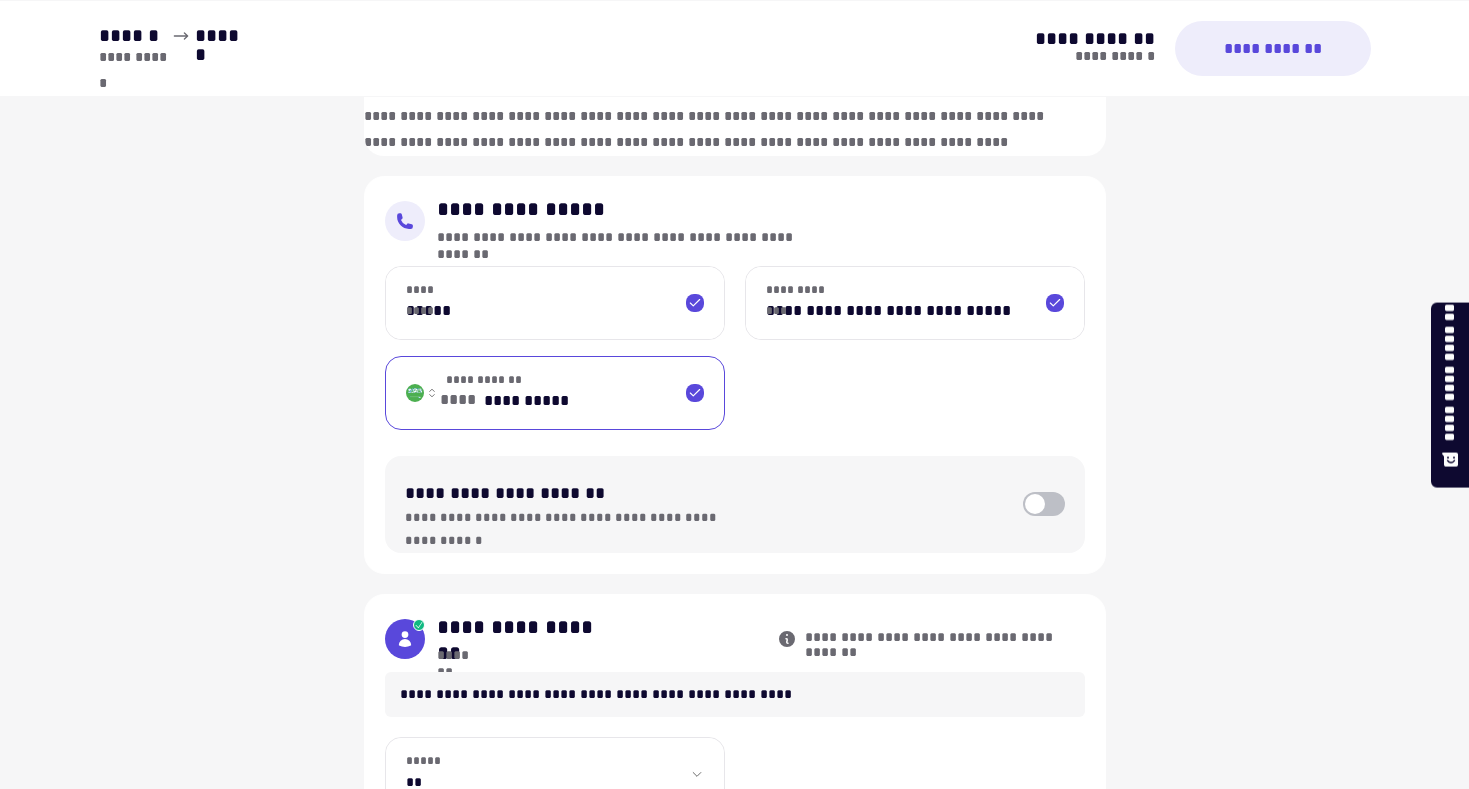 click on "**********" at bounding box center [583, 393] 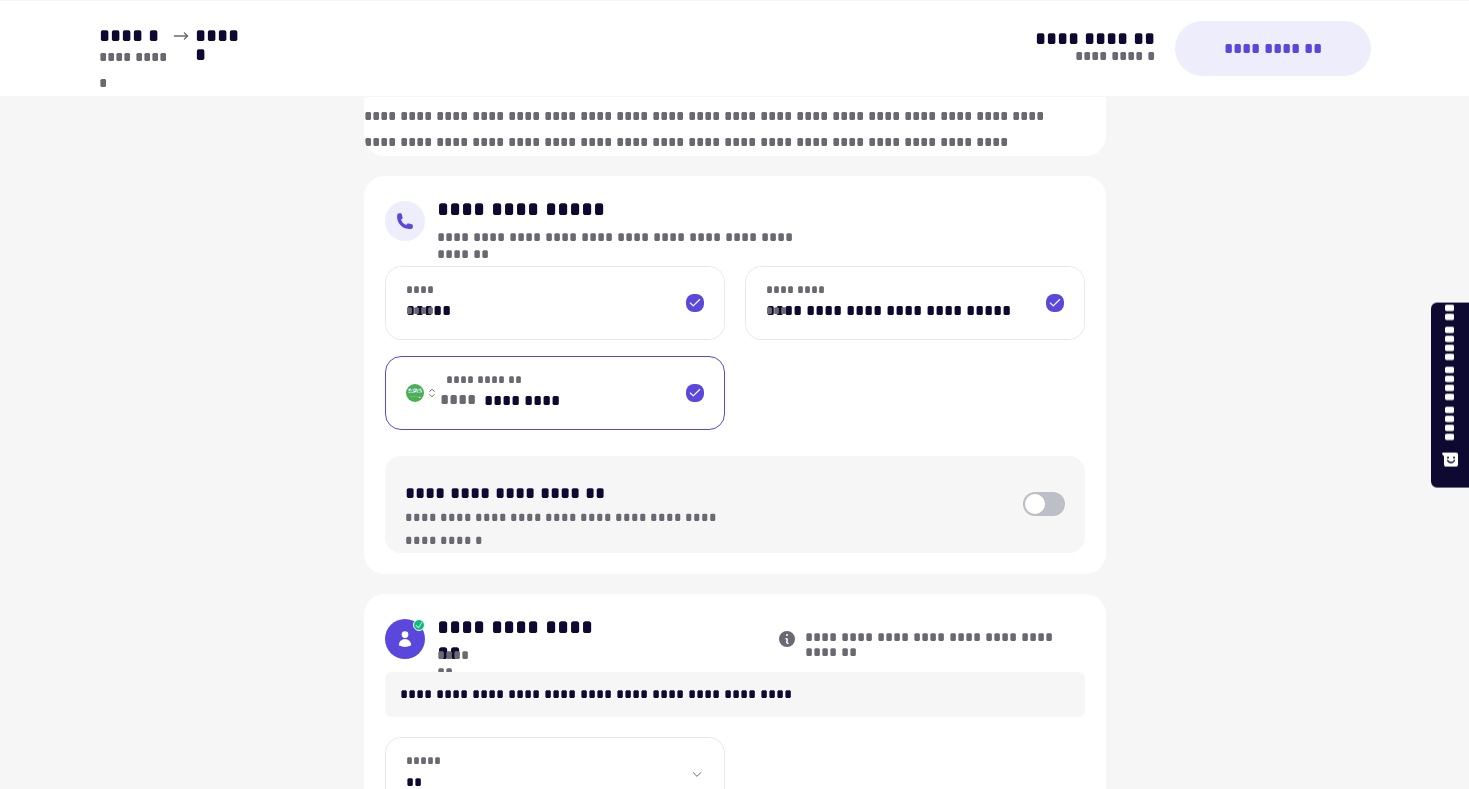 type on "*********" 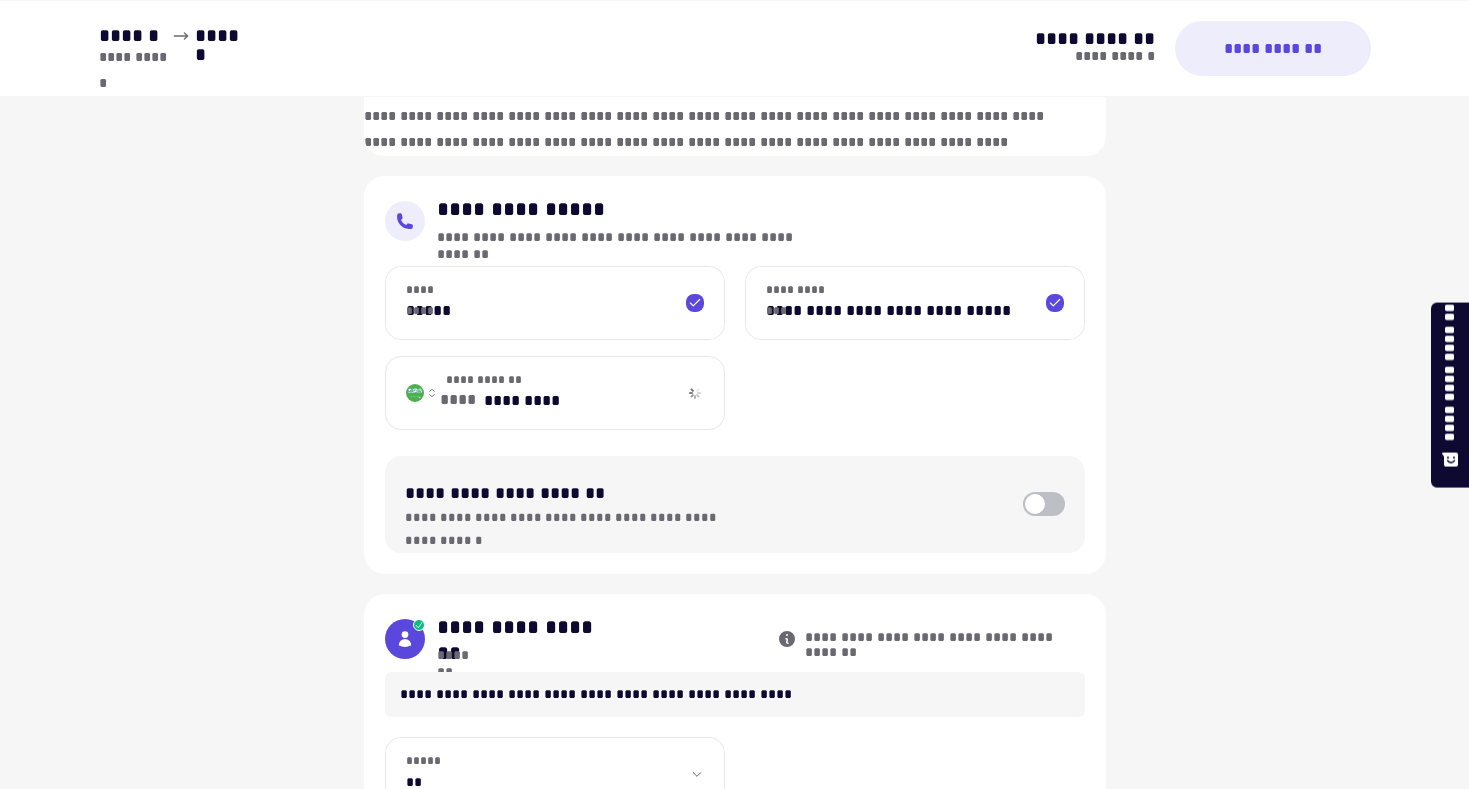 click on "**********" at bounding box center [735, 356] 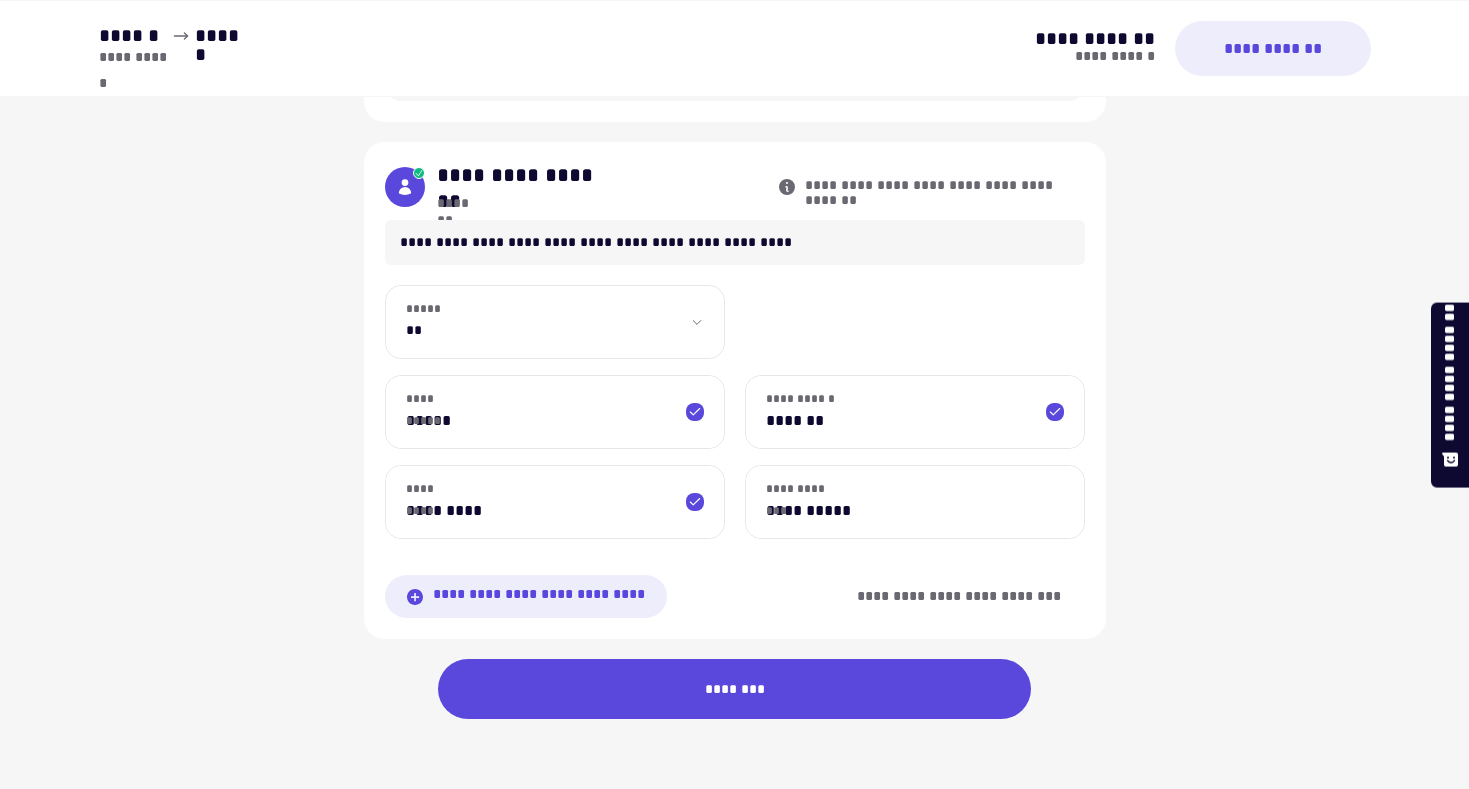 scroll, scrollTop: 1209, scrollLeft: 0, axis: vertical 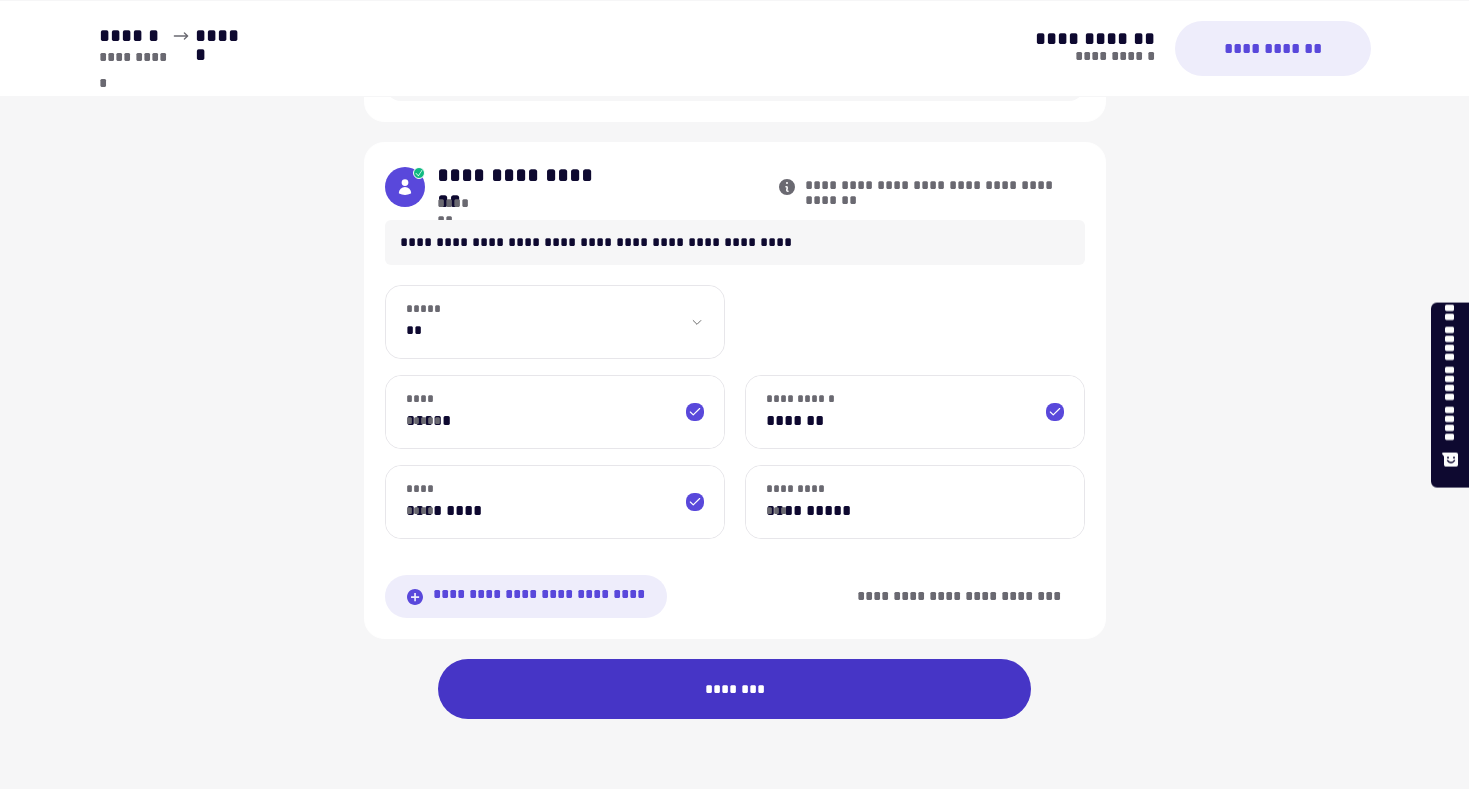click on "********" at bounding box center [735, 689] 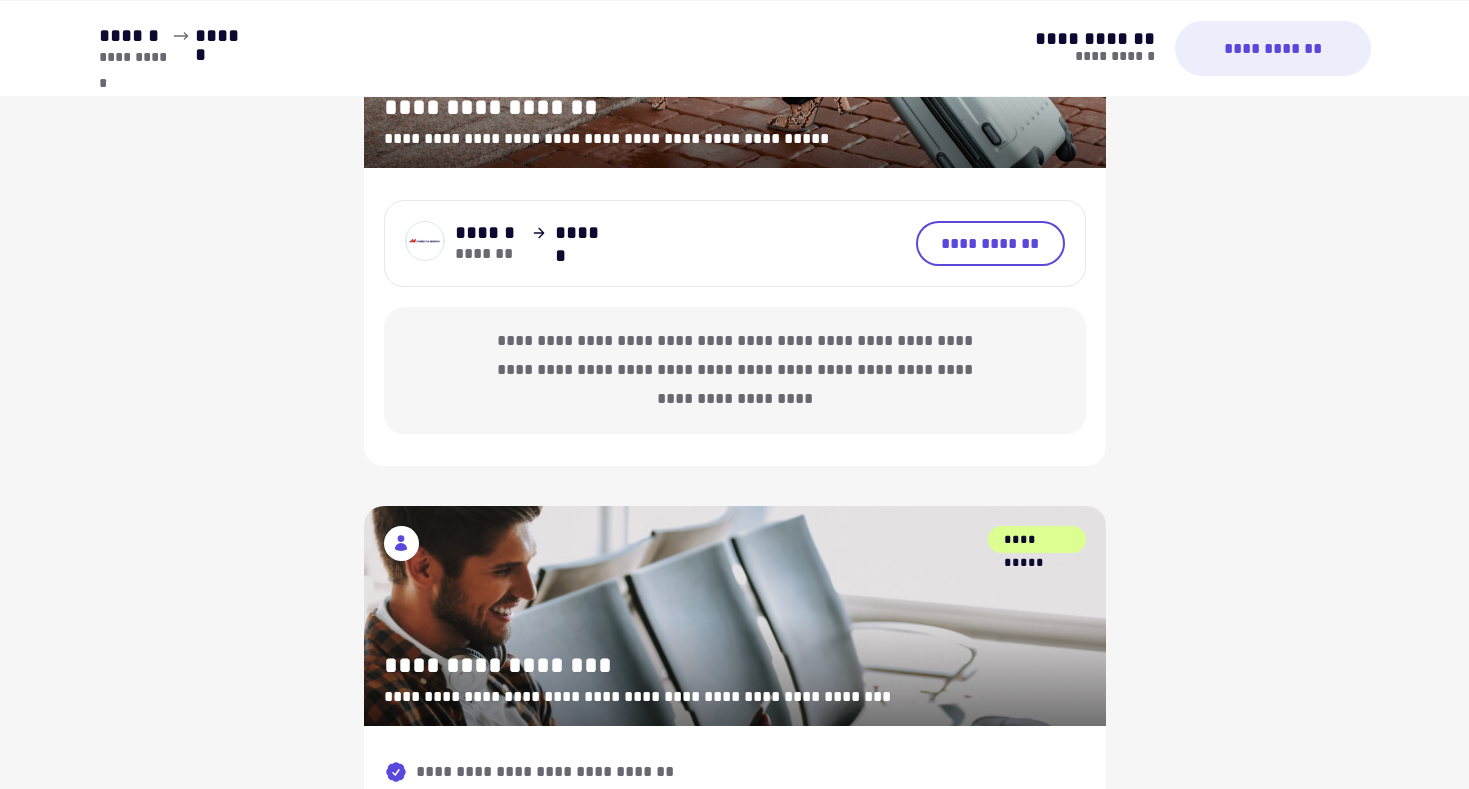 scroll, scrollTop: 888, scrollLeft: 0, axis: vertical 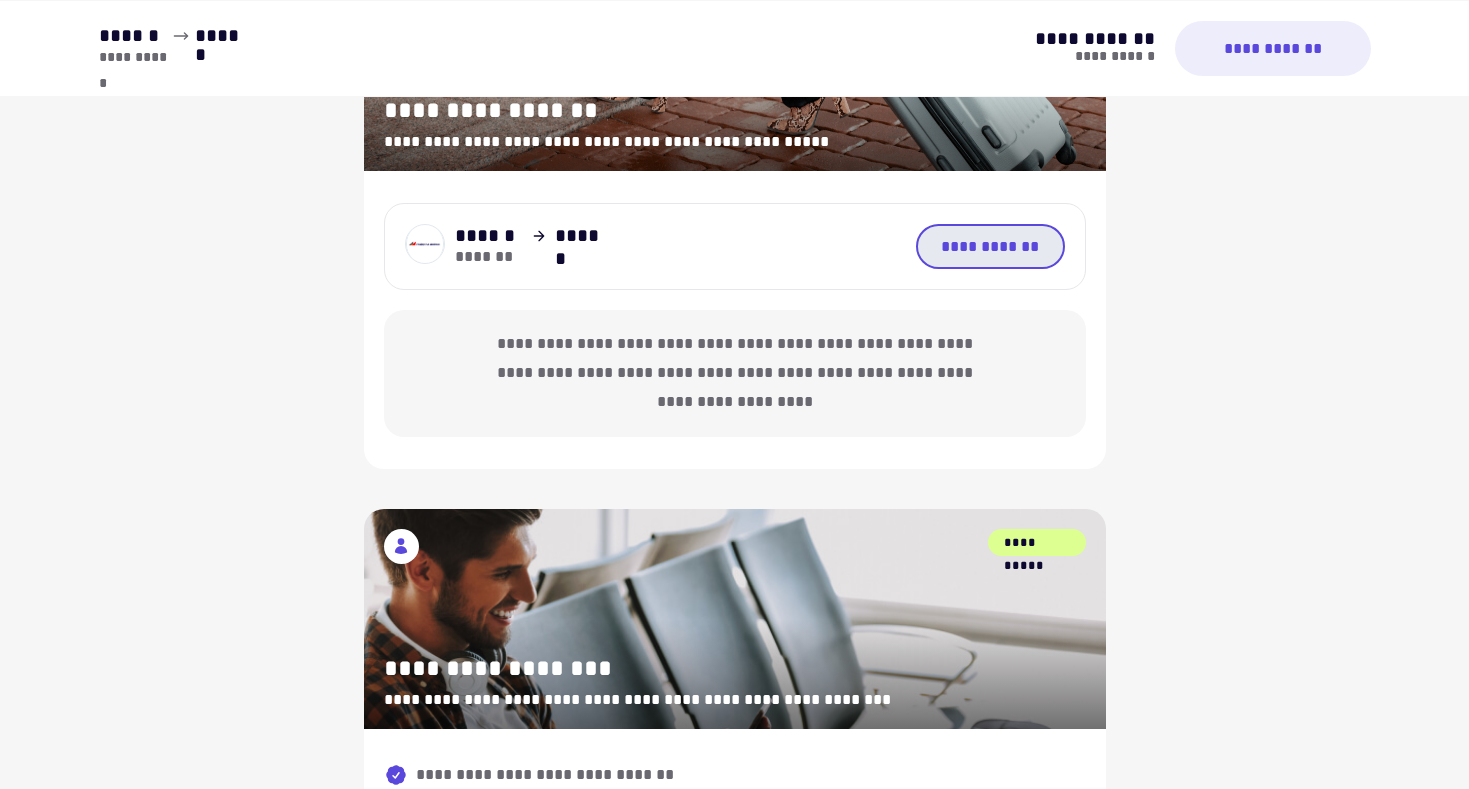 click on "**********" at bounding box center [990, 246] 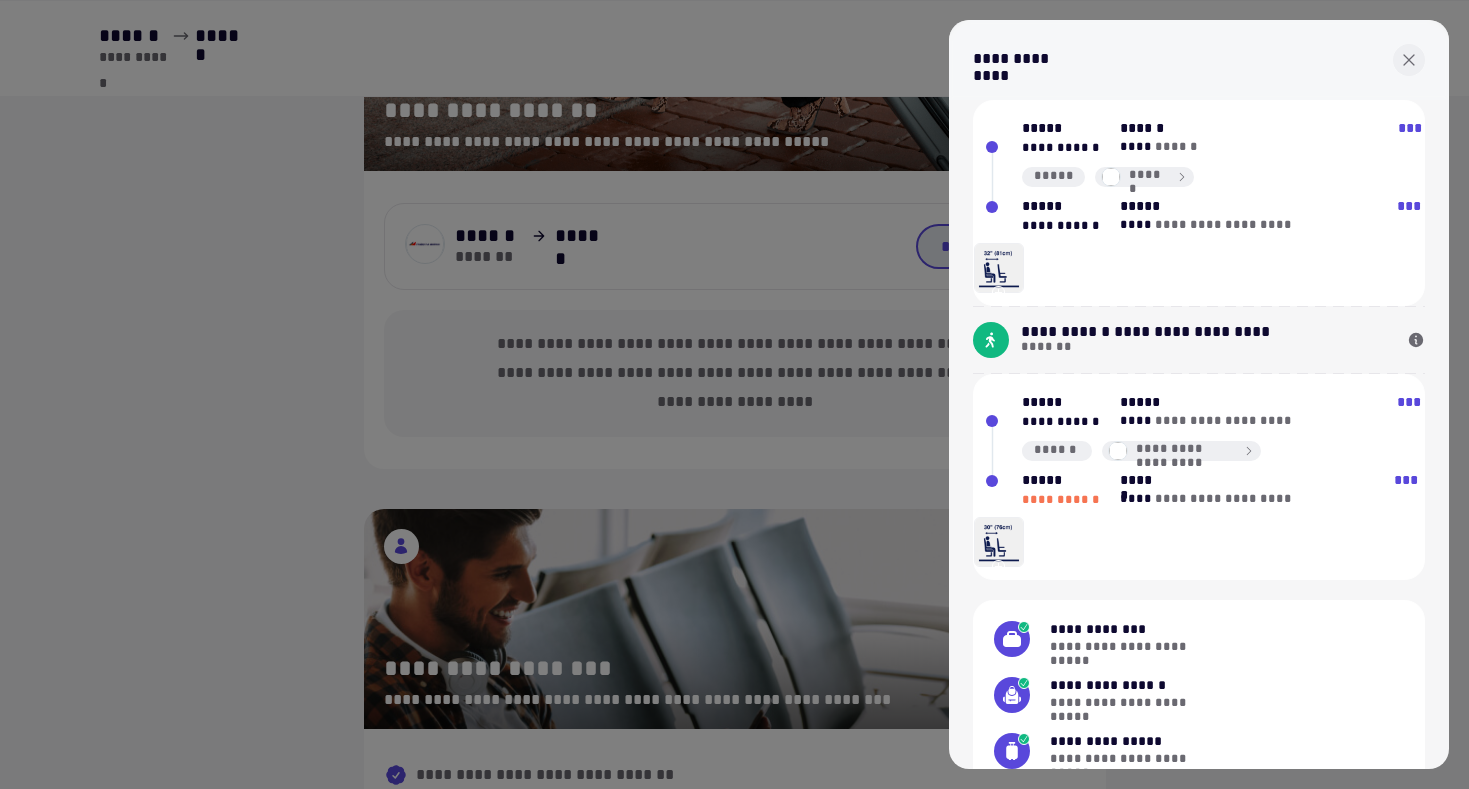 scroll, scrollTop: 193, scrollLeft: 0, axis: vertical 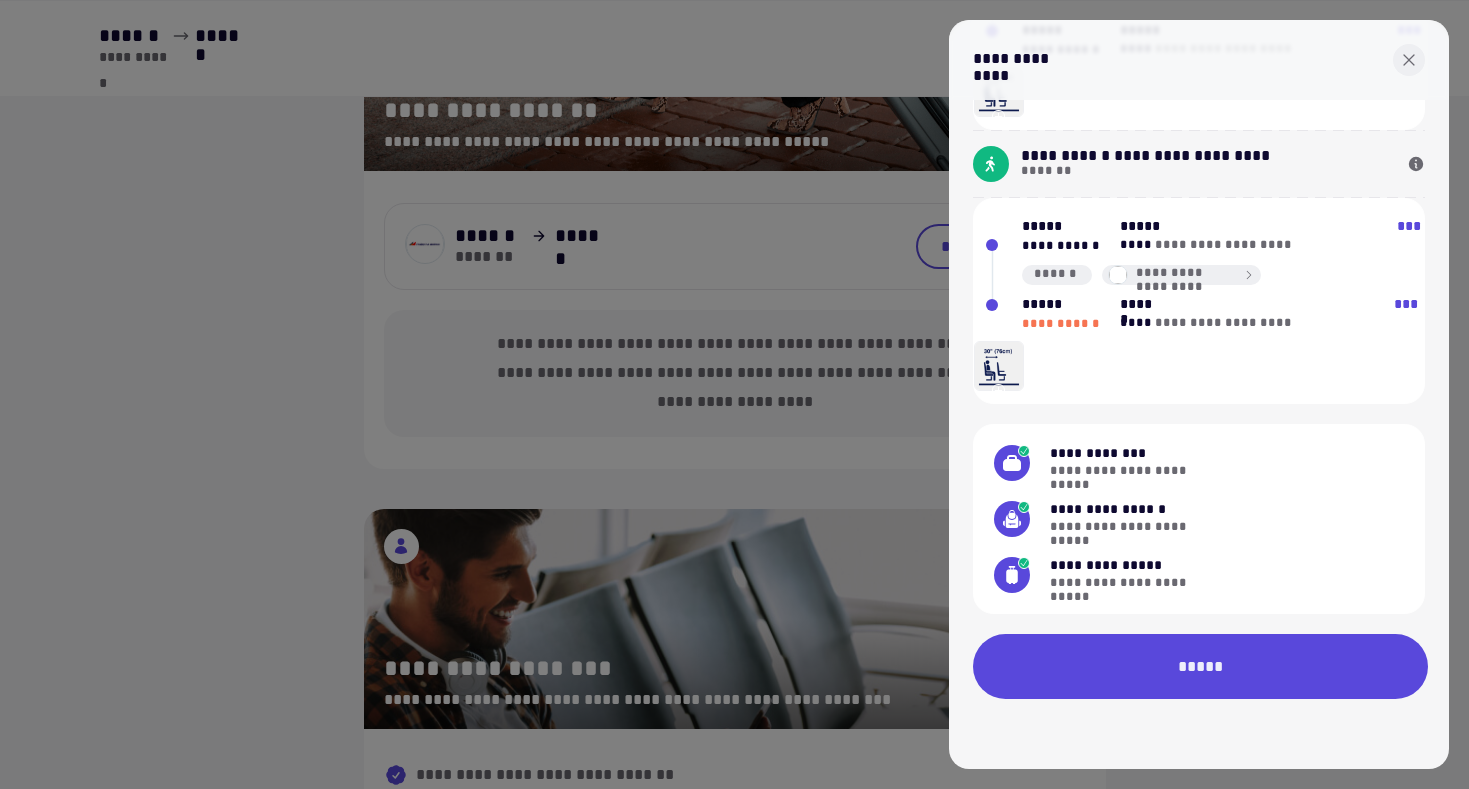 click on "**********" at bounding box center (1199, 575) 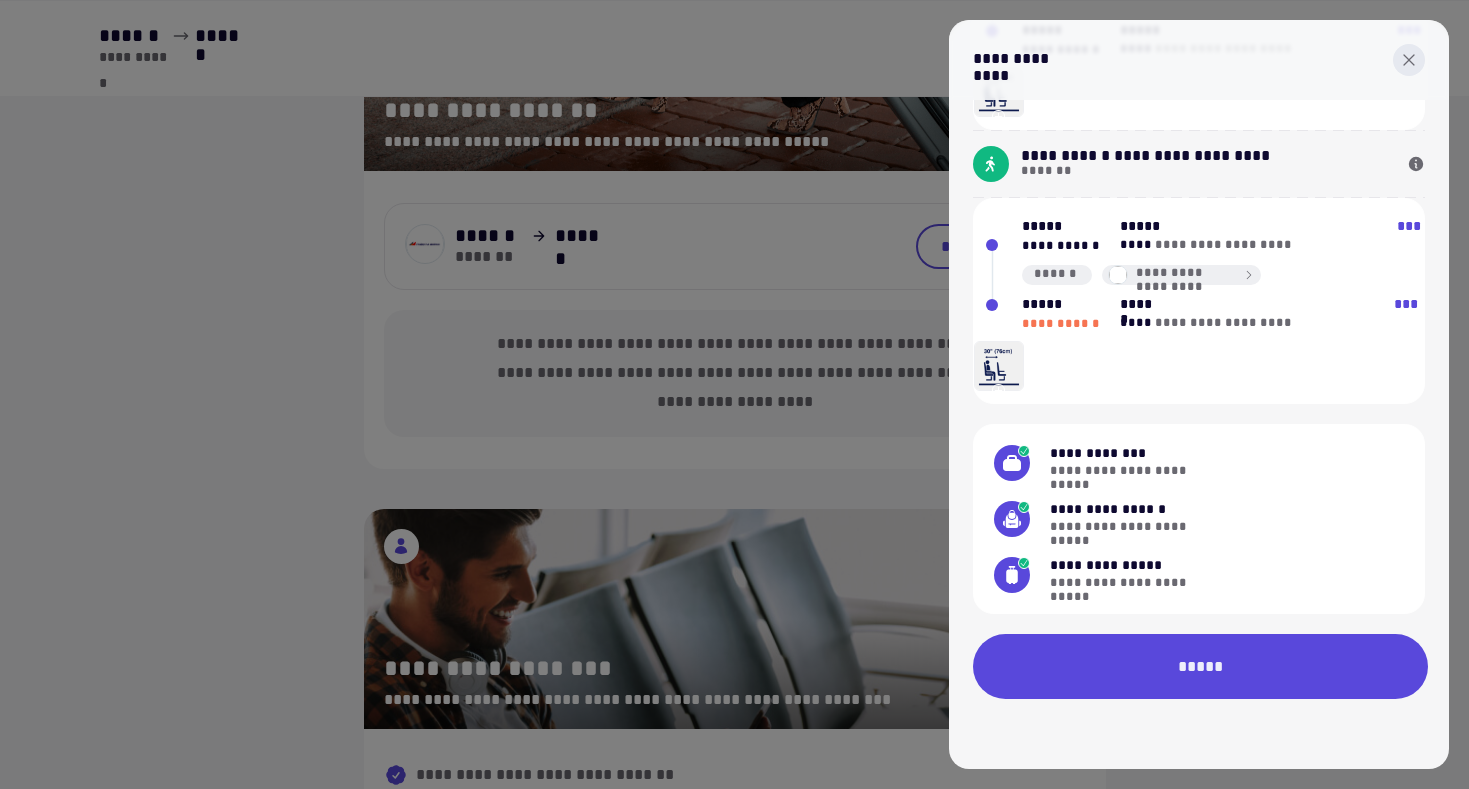 click 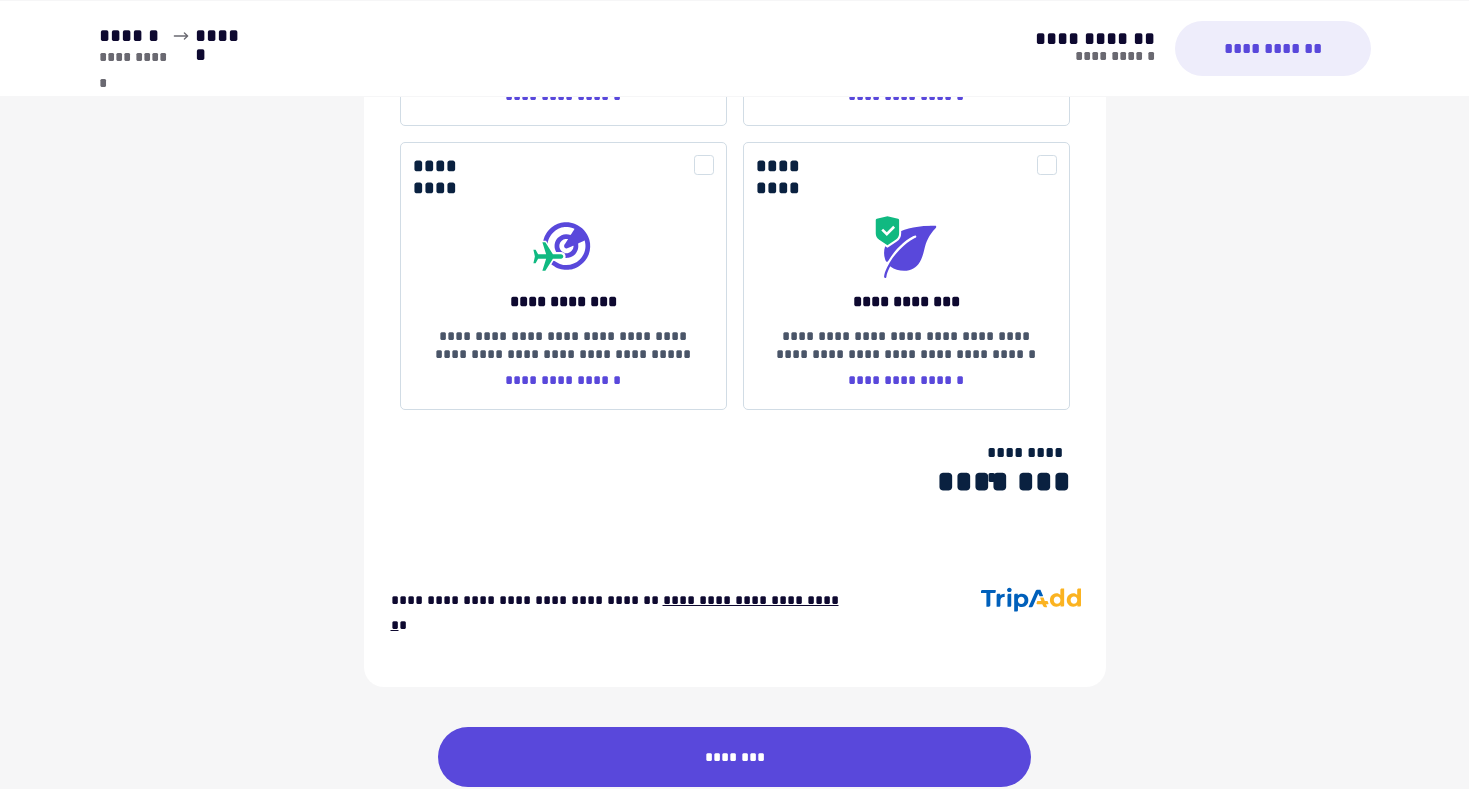scroll, scrollTop: 2569, scrollLeft: 0, axis: vertical 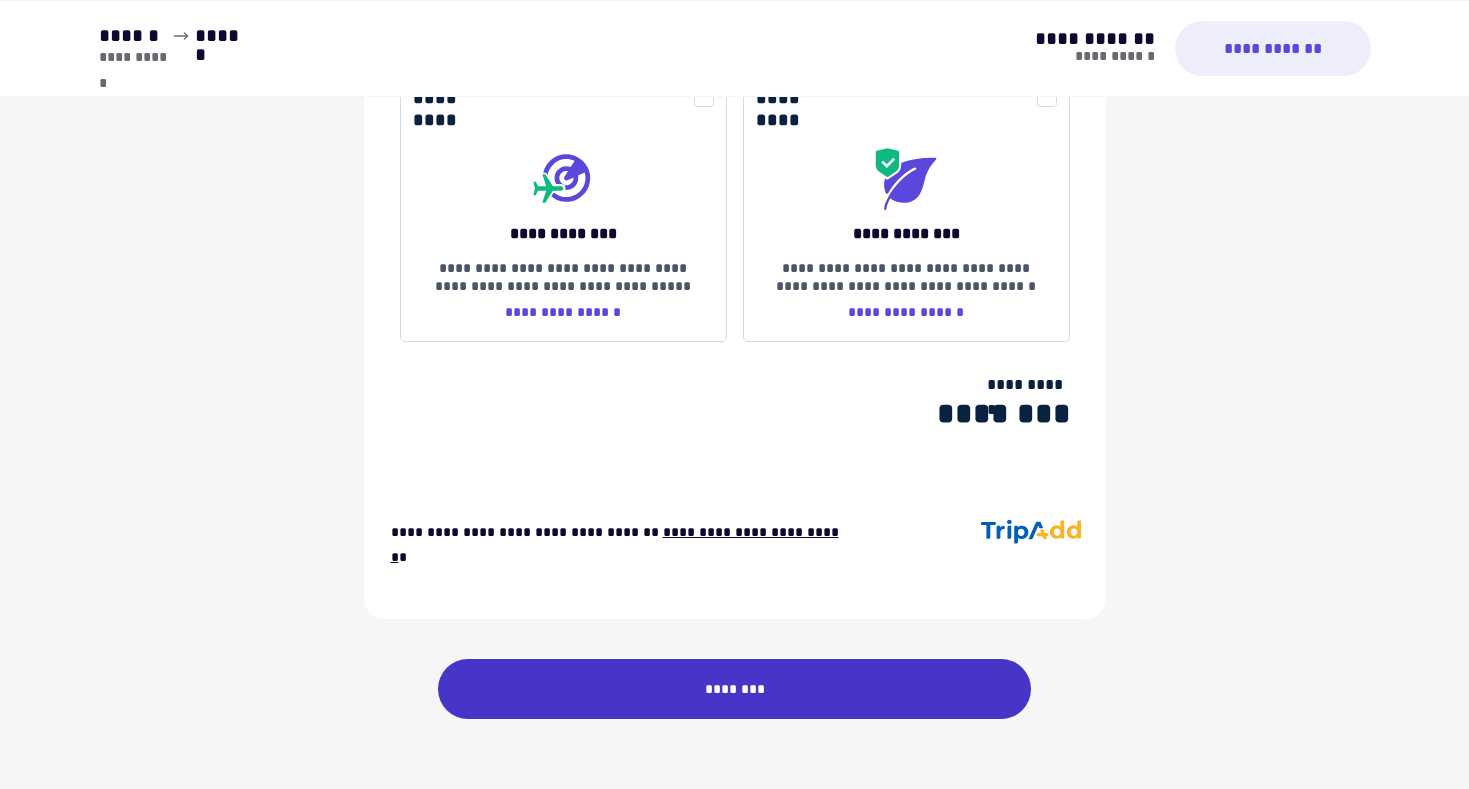 click on "********" at bounding box center [735, 689] 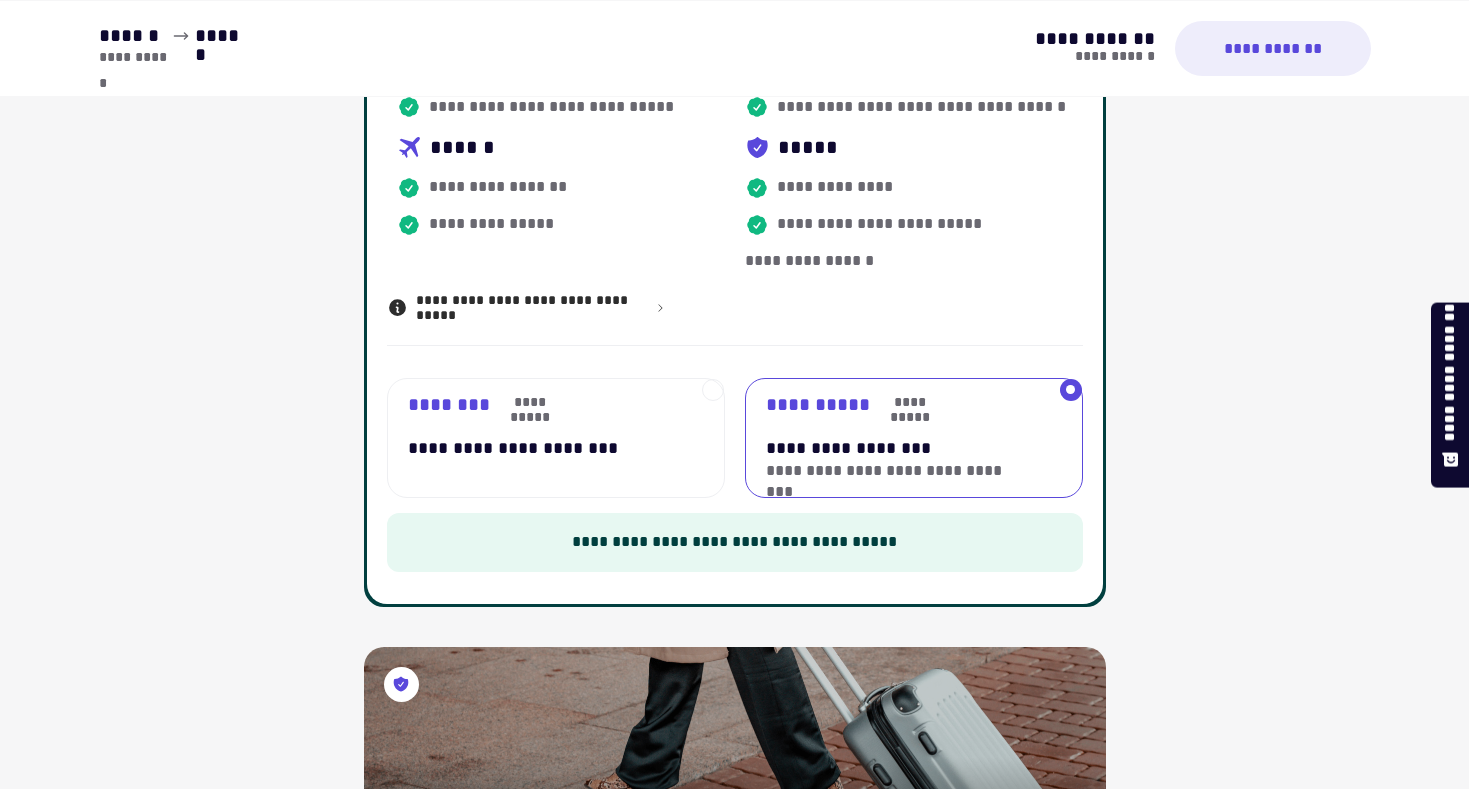 scroll, scrollTop: 625, scrollLeft: 0, axis: vertical 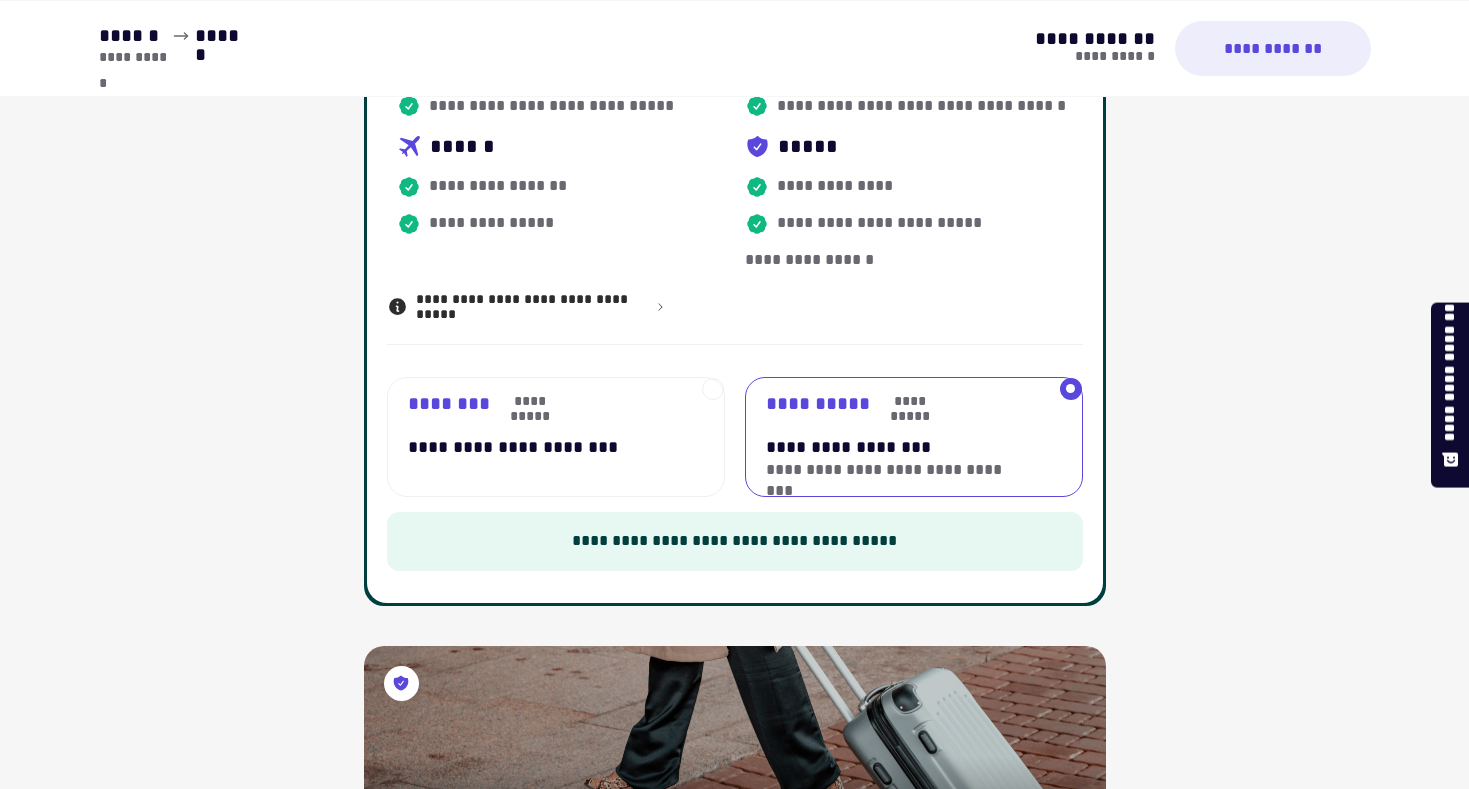 click on "**********" at bounding box center [540, 447] 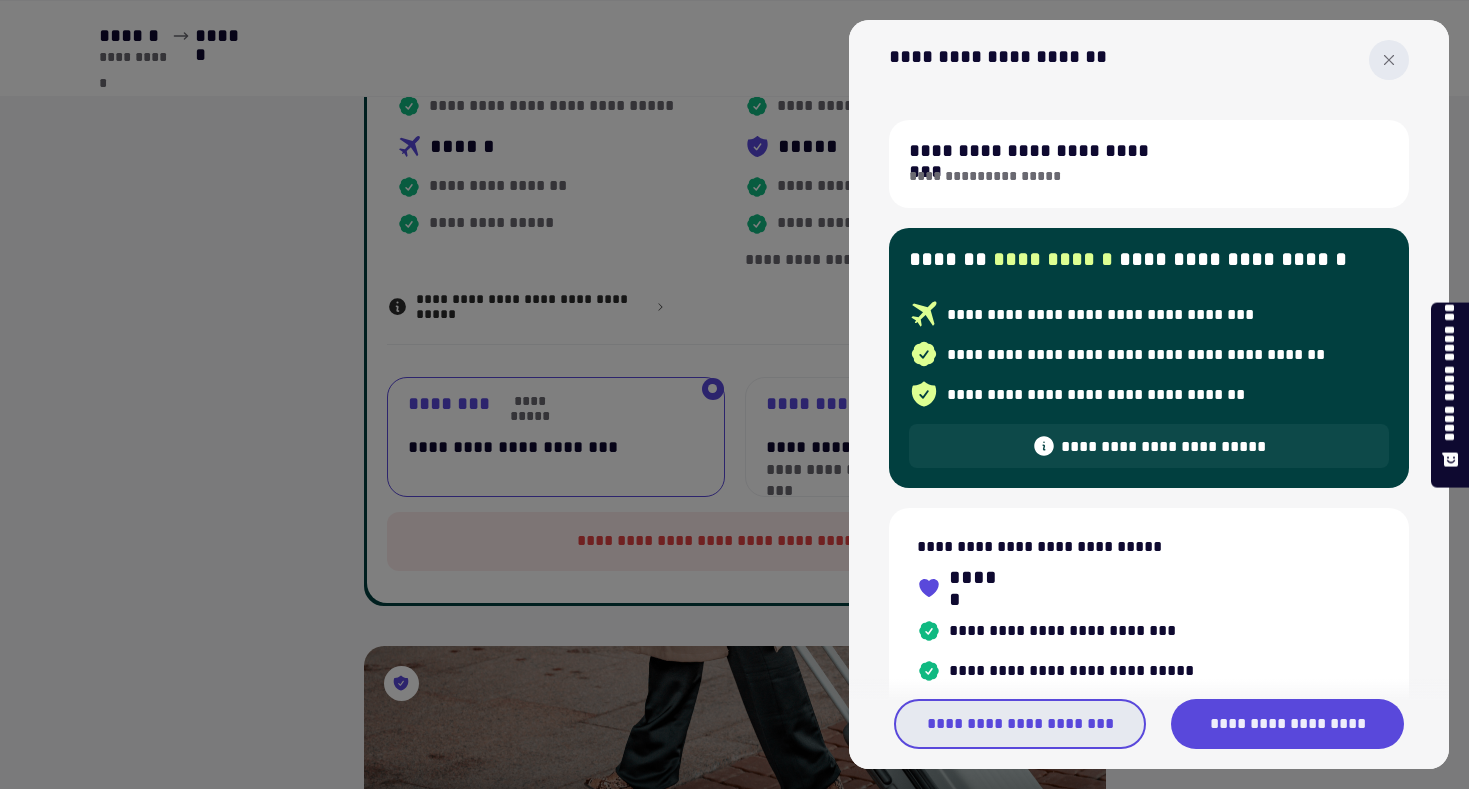 click on "**********" at bounding box center (1020, 724) 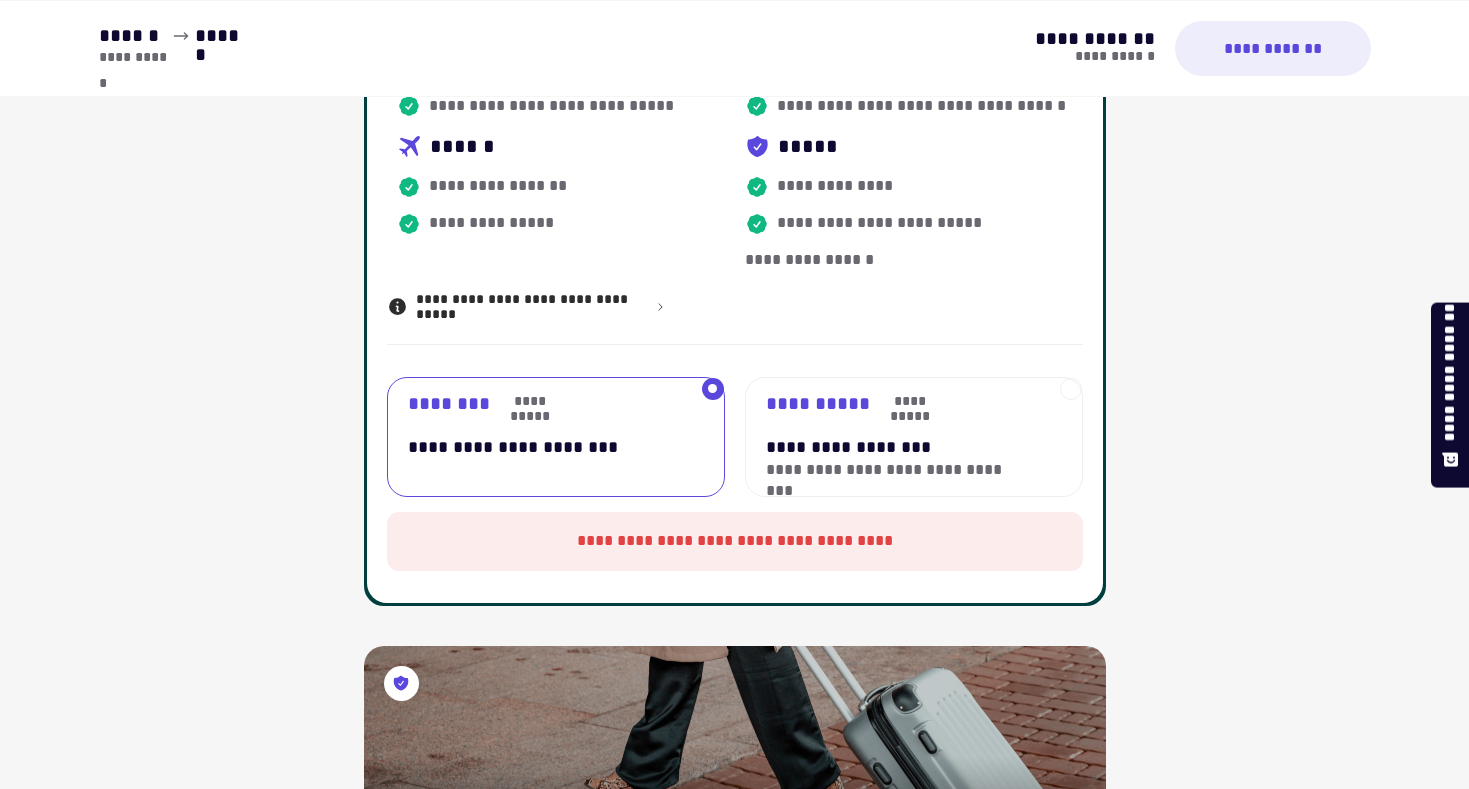 click on "**********" at bounding box center (898, 447) 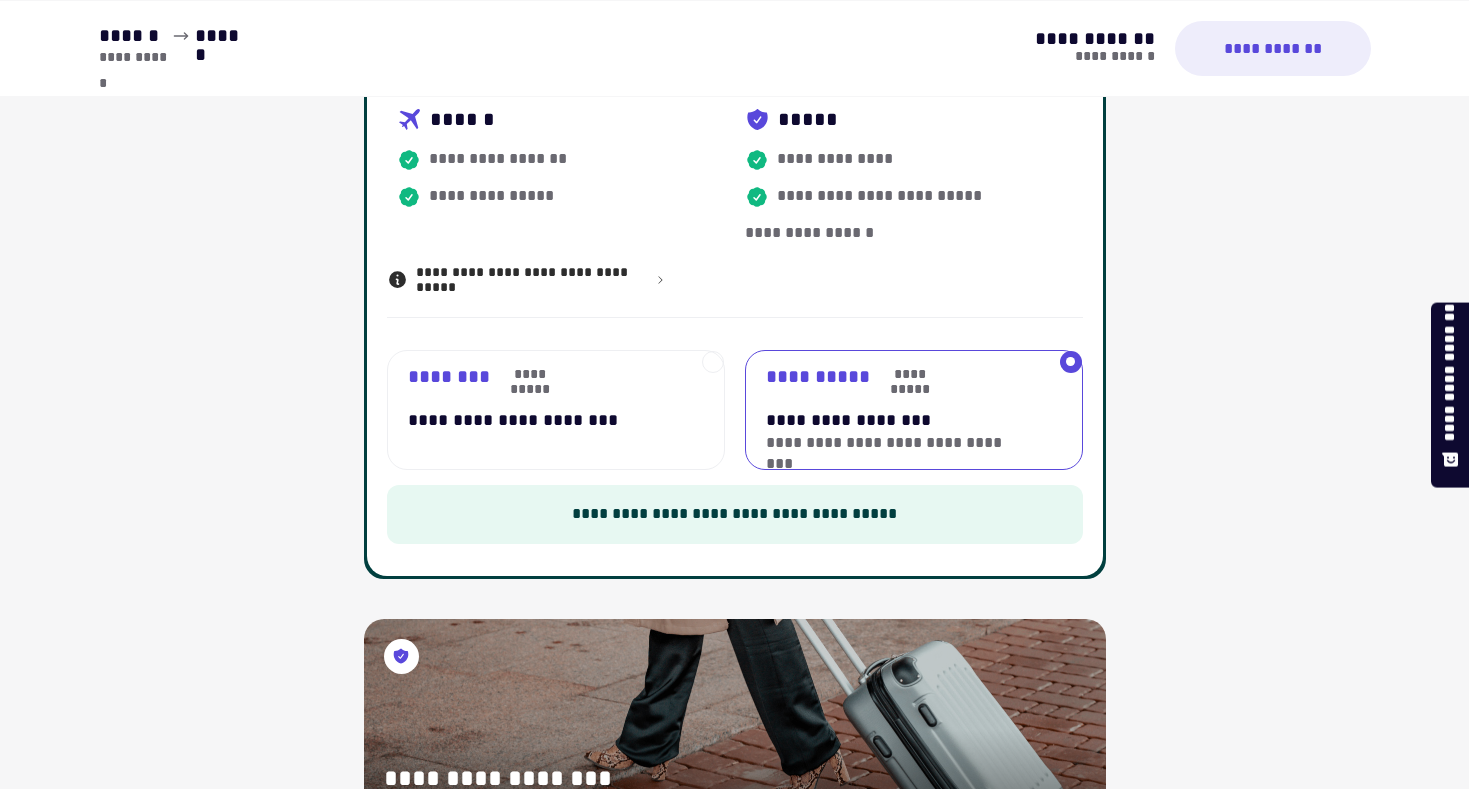 scroll, scrollTop: 654, scrollLeft: 0, axis: vertical 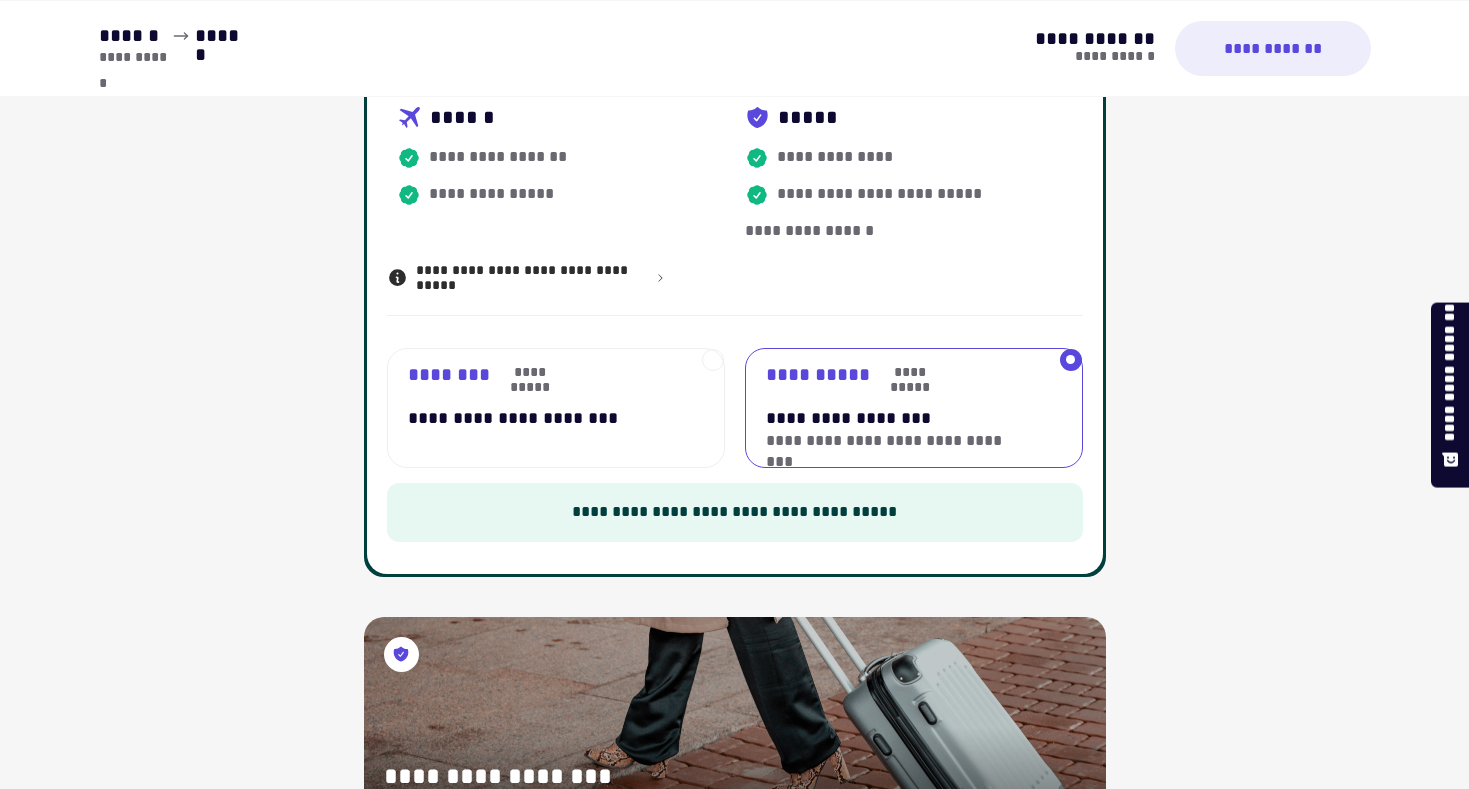 click on "**********" at bounding box center (540, 418) 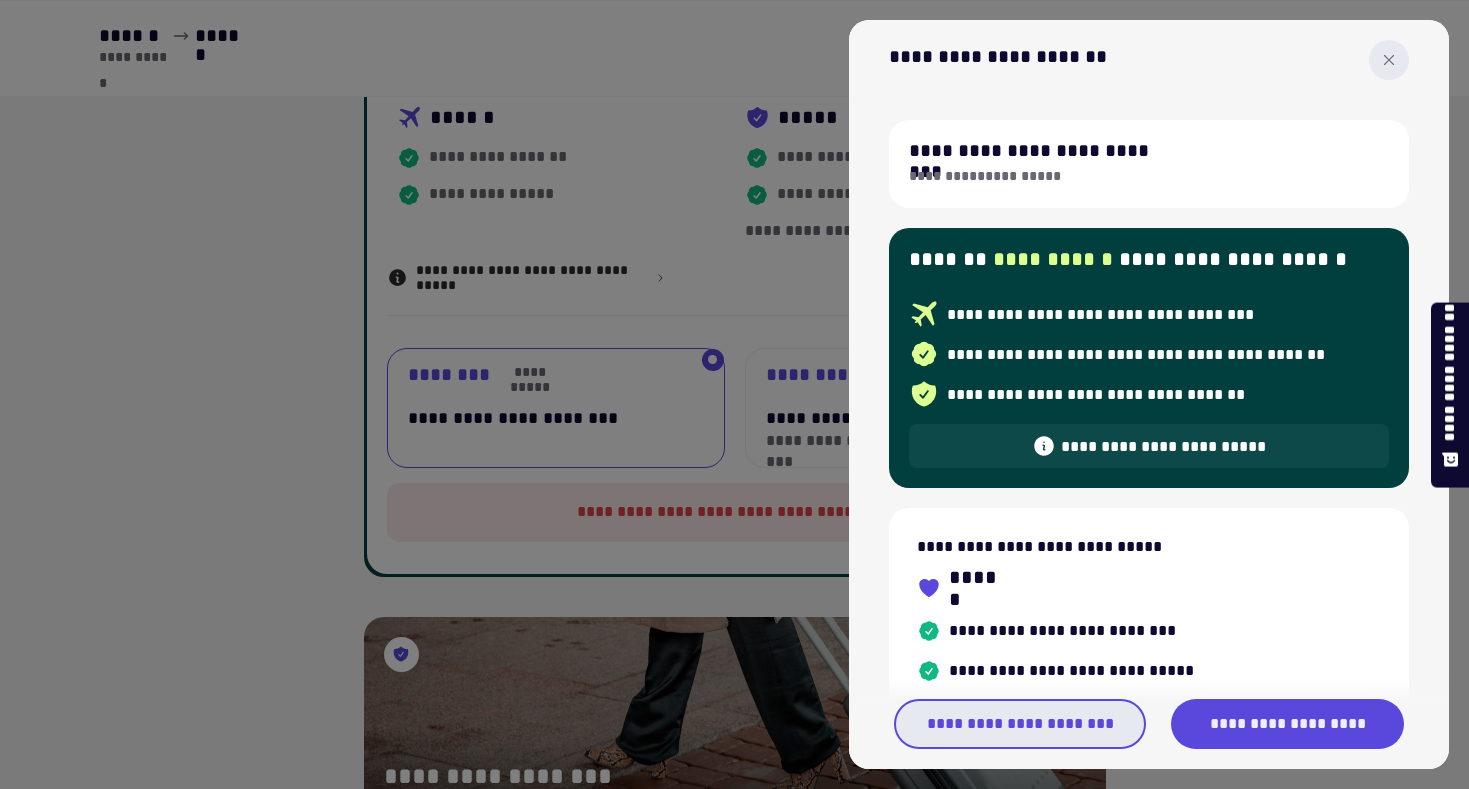 click on "**********" at bounding box center [1020, 724] 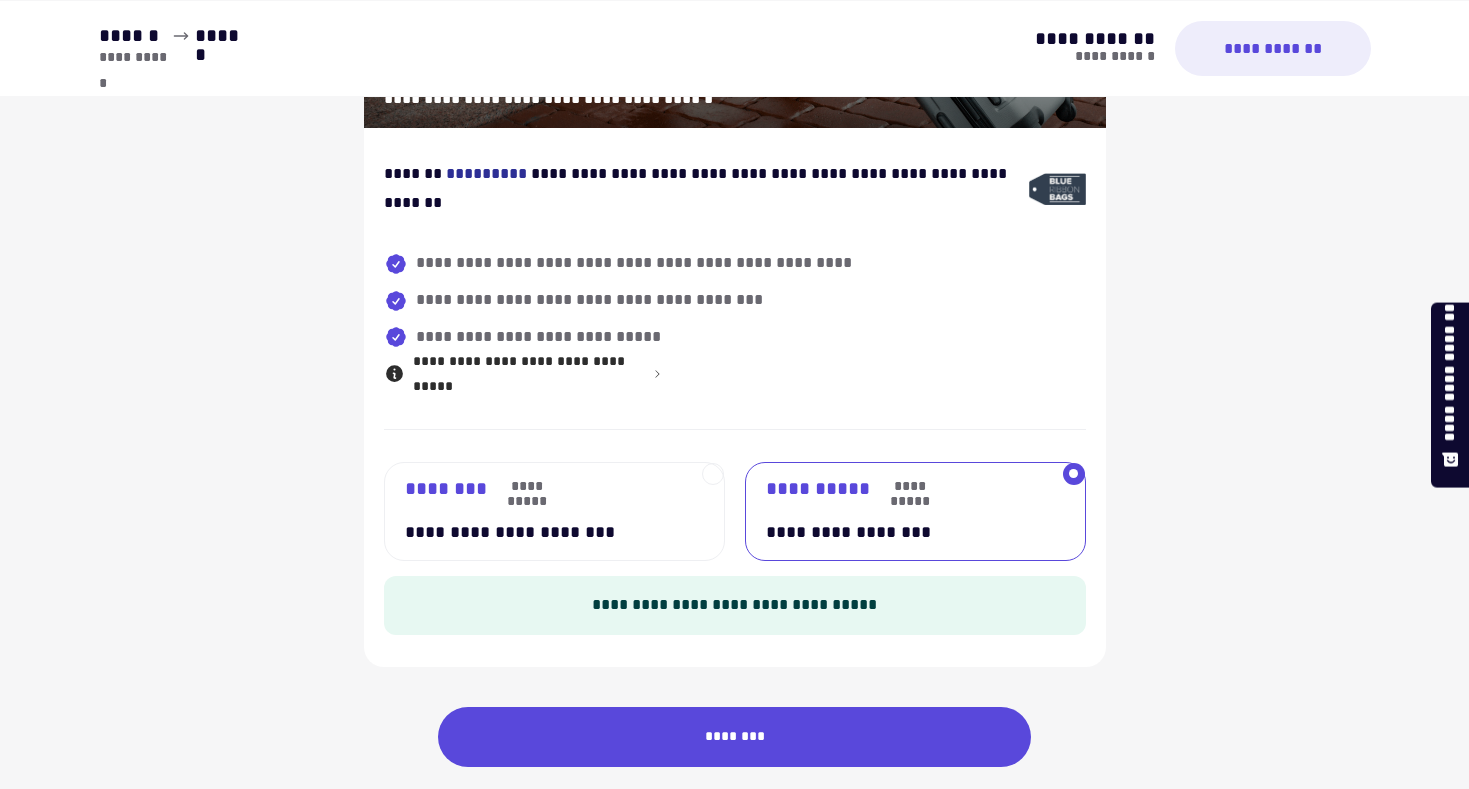 scroll, scrollTop: 1426, scrollLeft: 0, axis: vertical 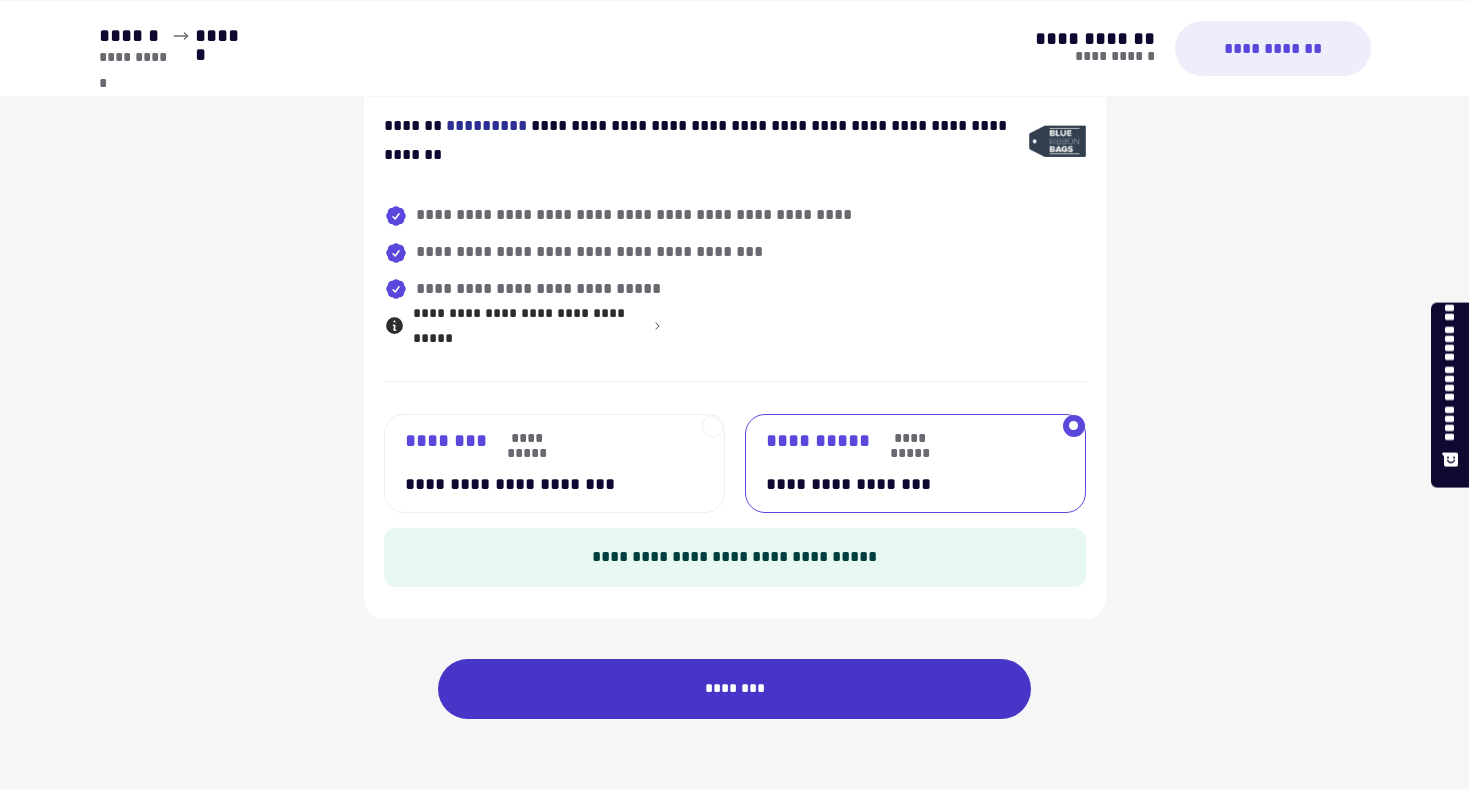 click on "********" at bounding box center (735, 689) 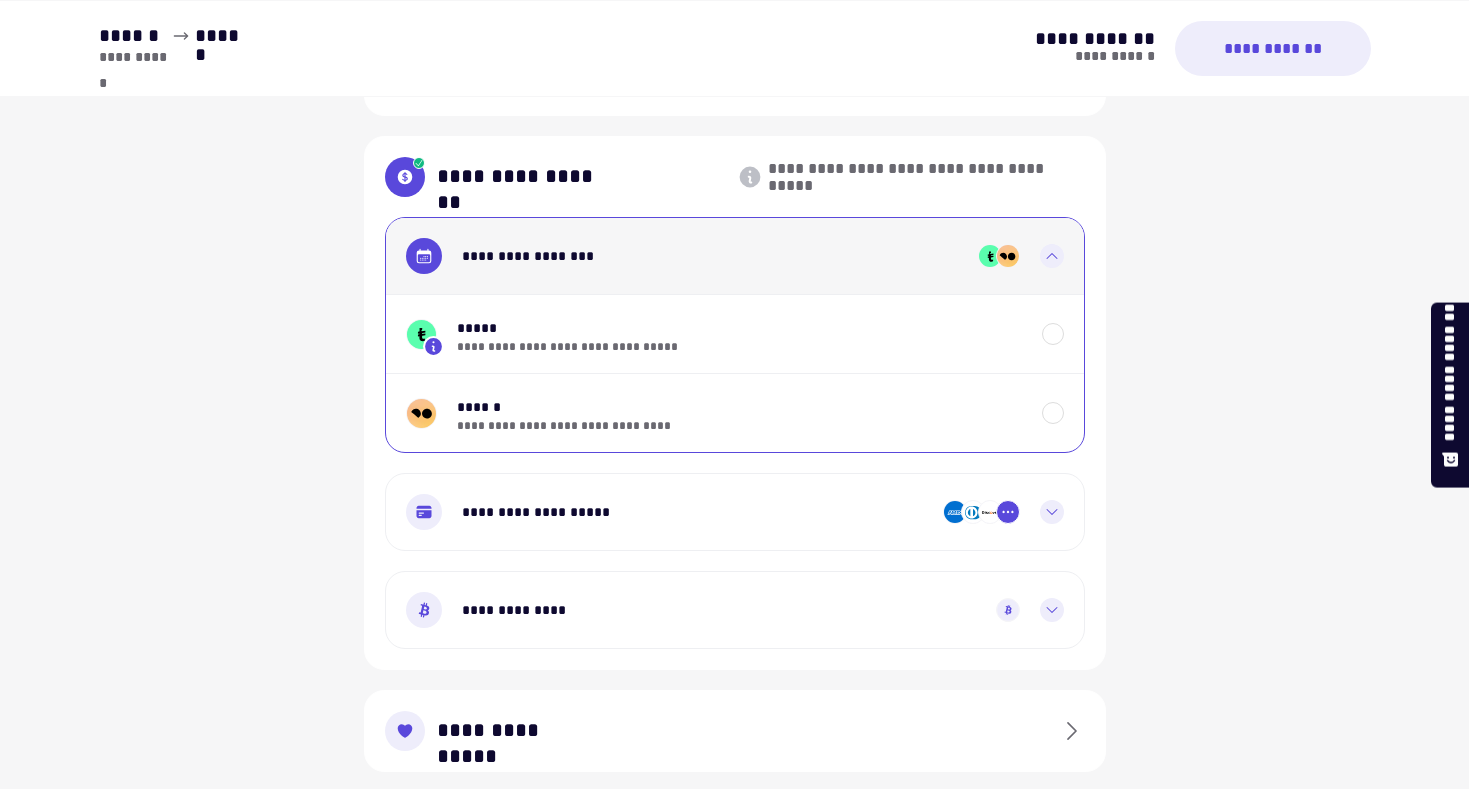 scroll, scrollTop: 1248, scrollLeft: 0, axis: vertical 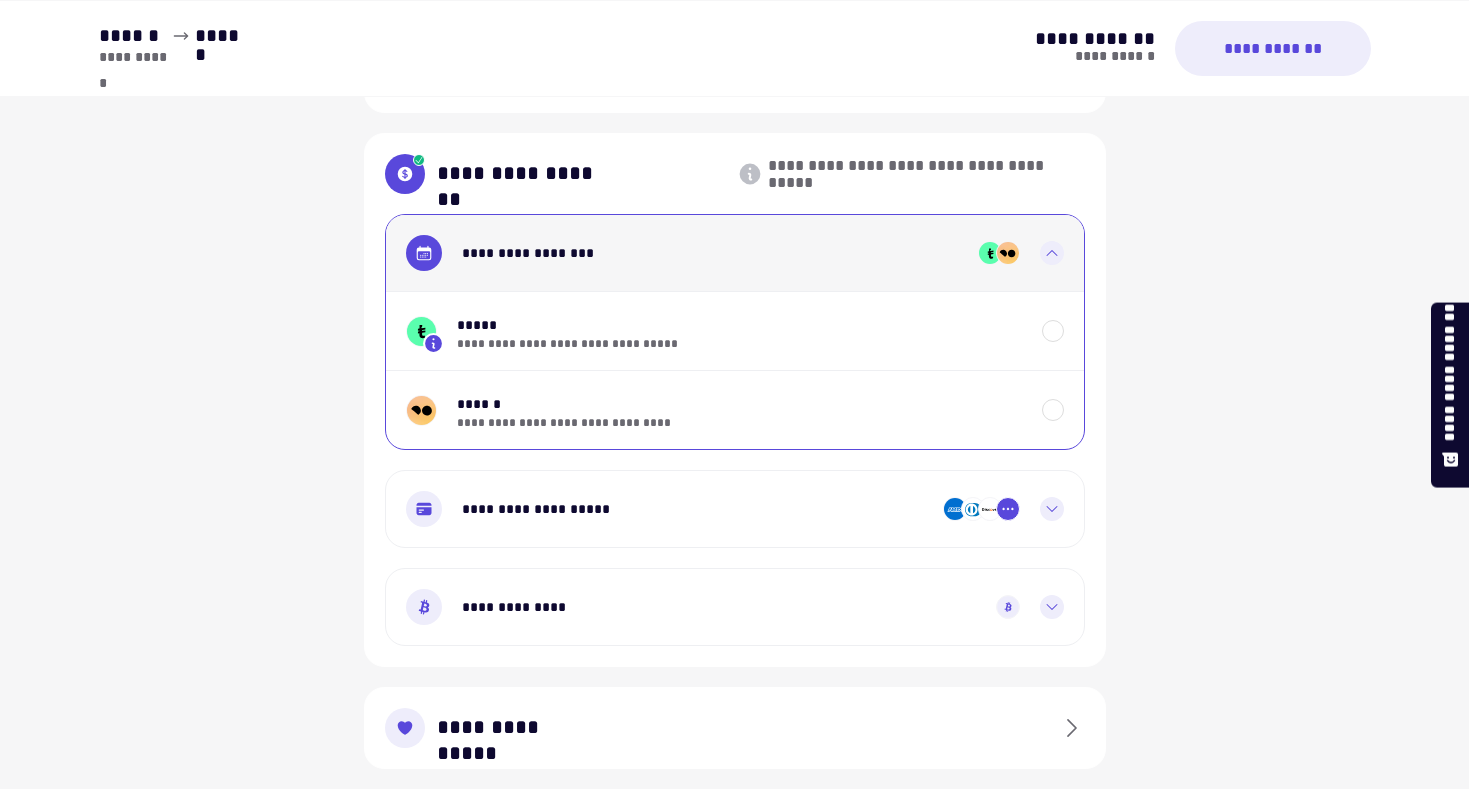 click at bounding box center (1052, 253) 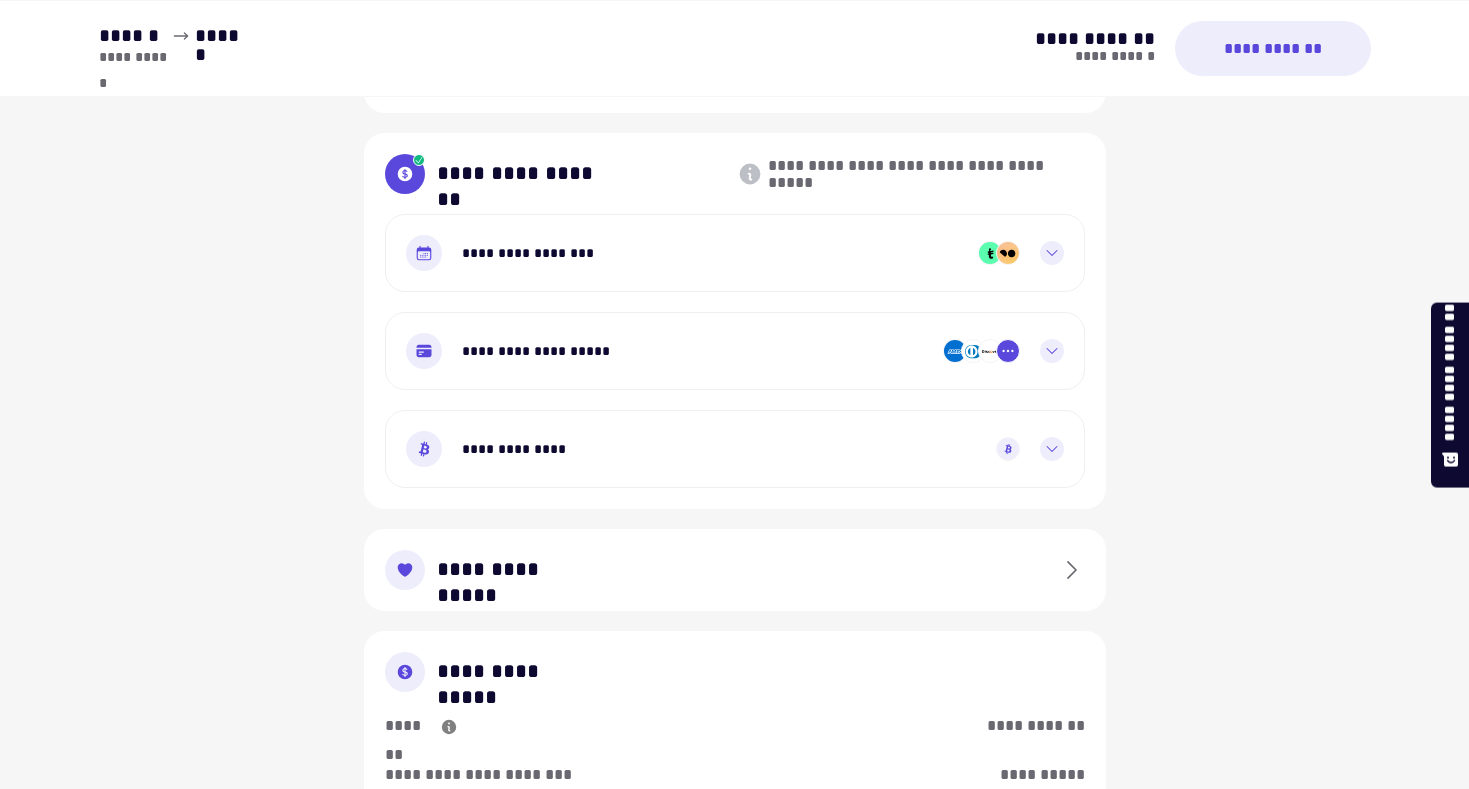 click 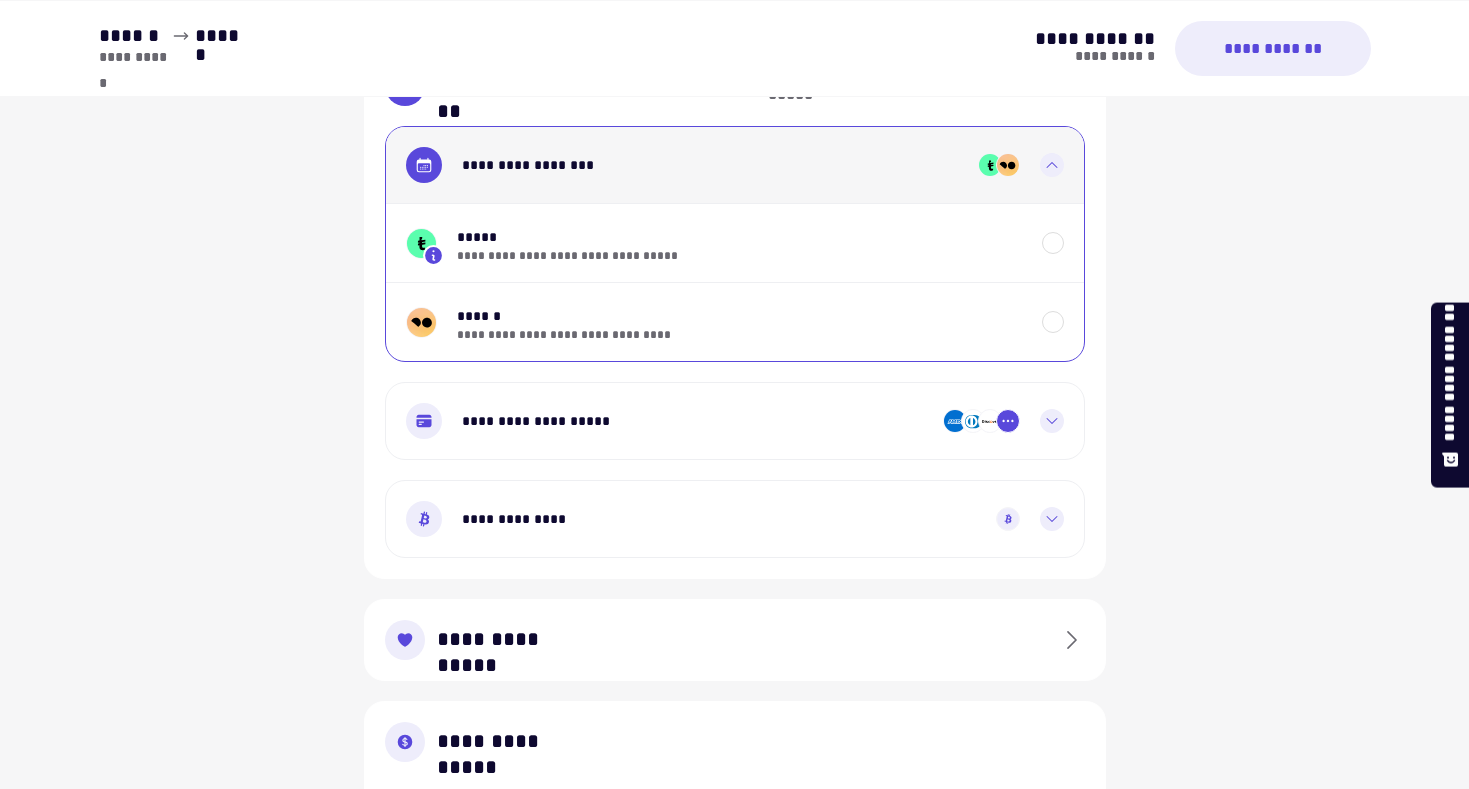 scroll, scrollTop: 1308, scrollLeft: 0, axis: vertical 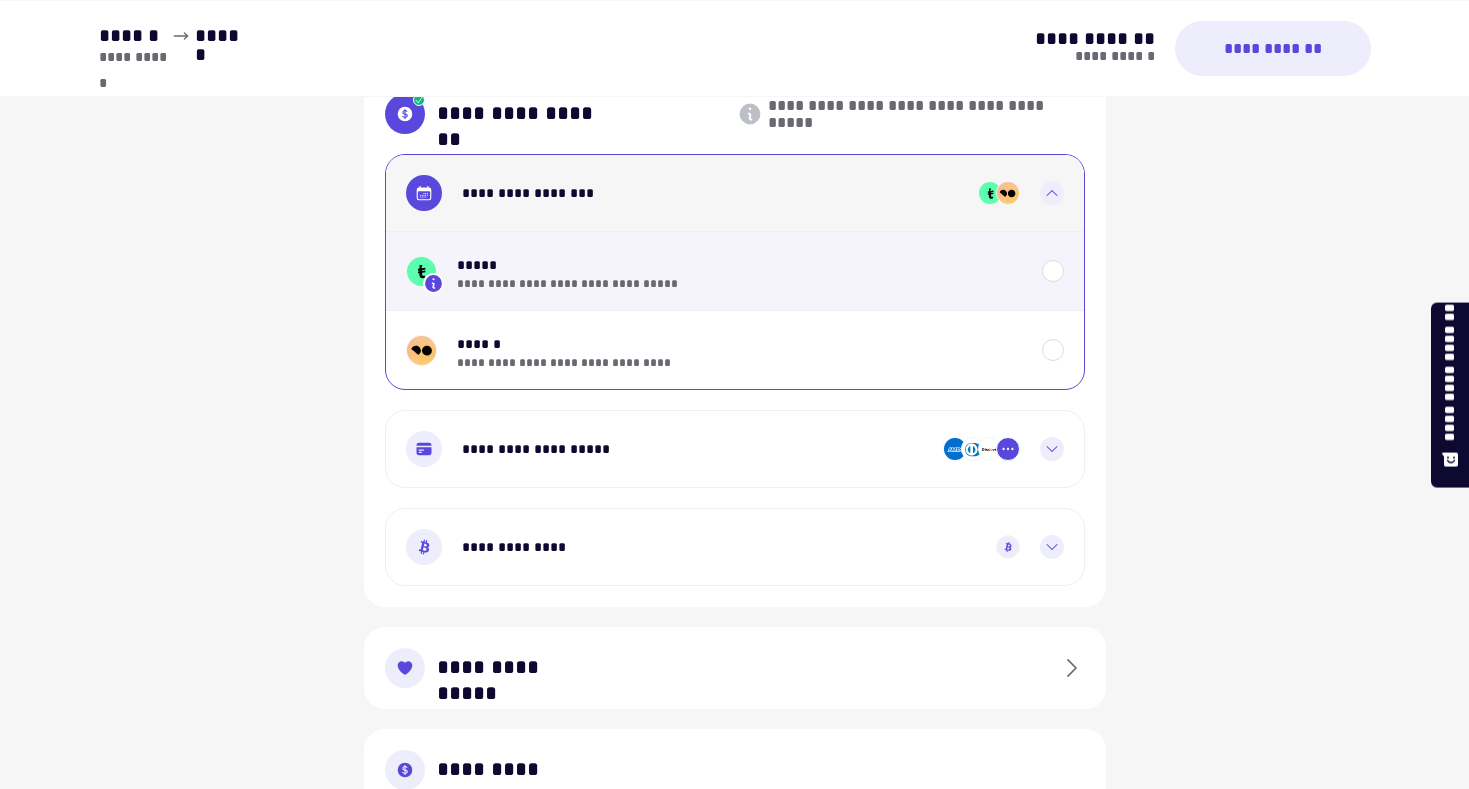 click on "*****" at bounding box center (739, 265) 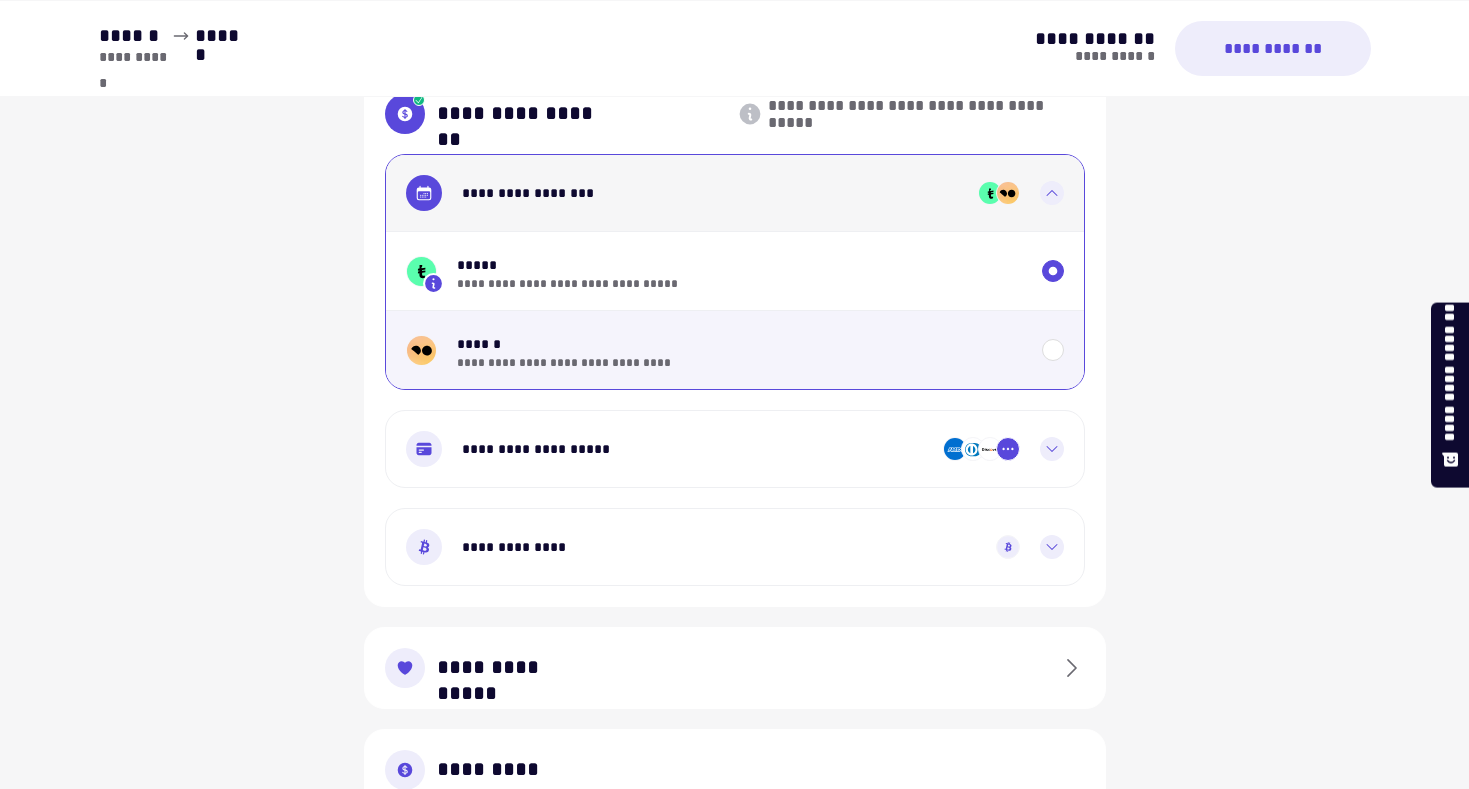 click on "******" at bounding box center [739, 344] 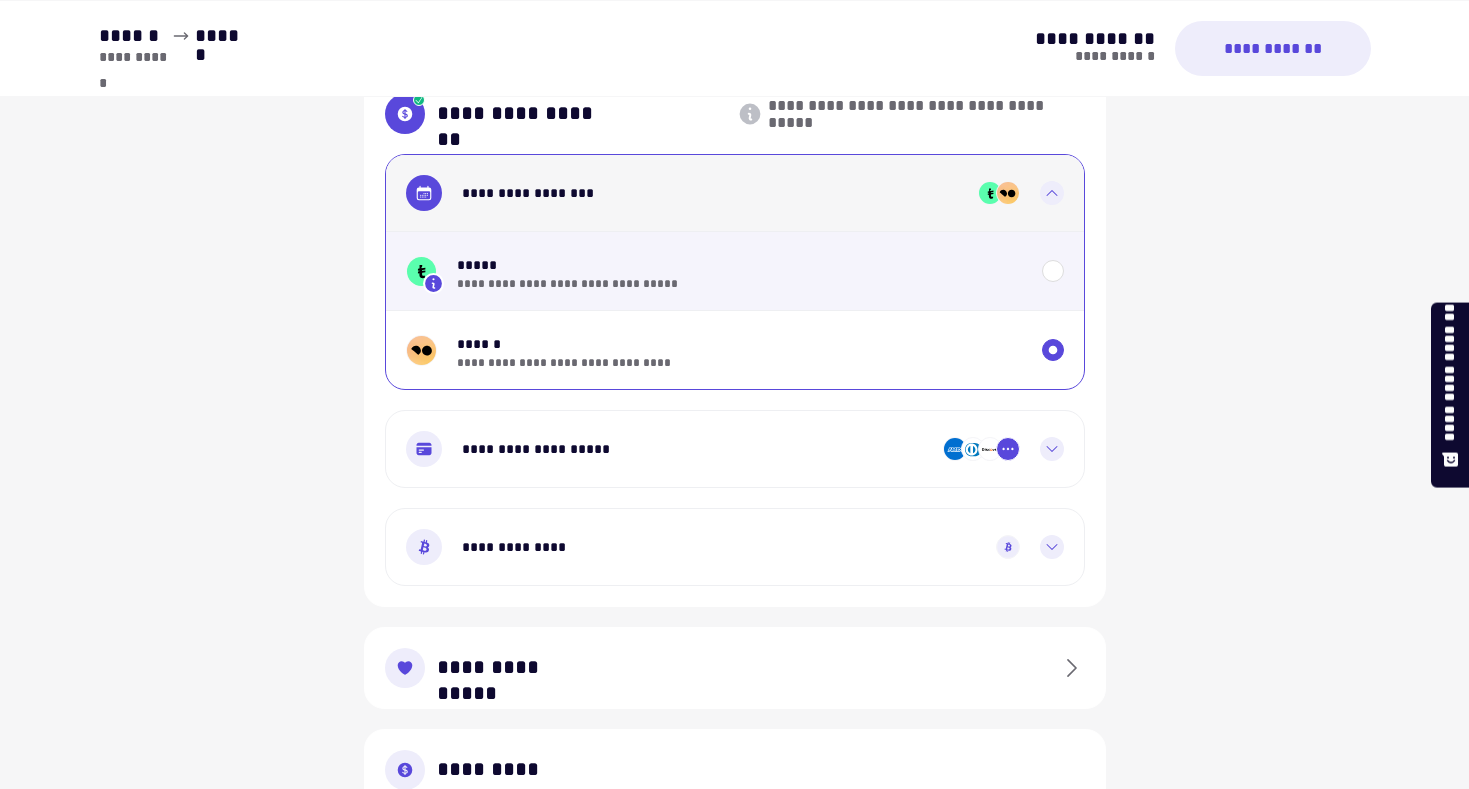 click on "*****" at bounding box center [739, 265] 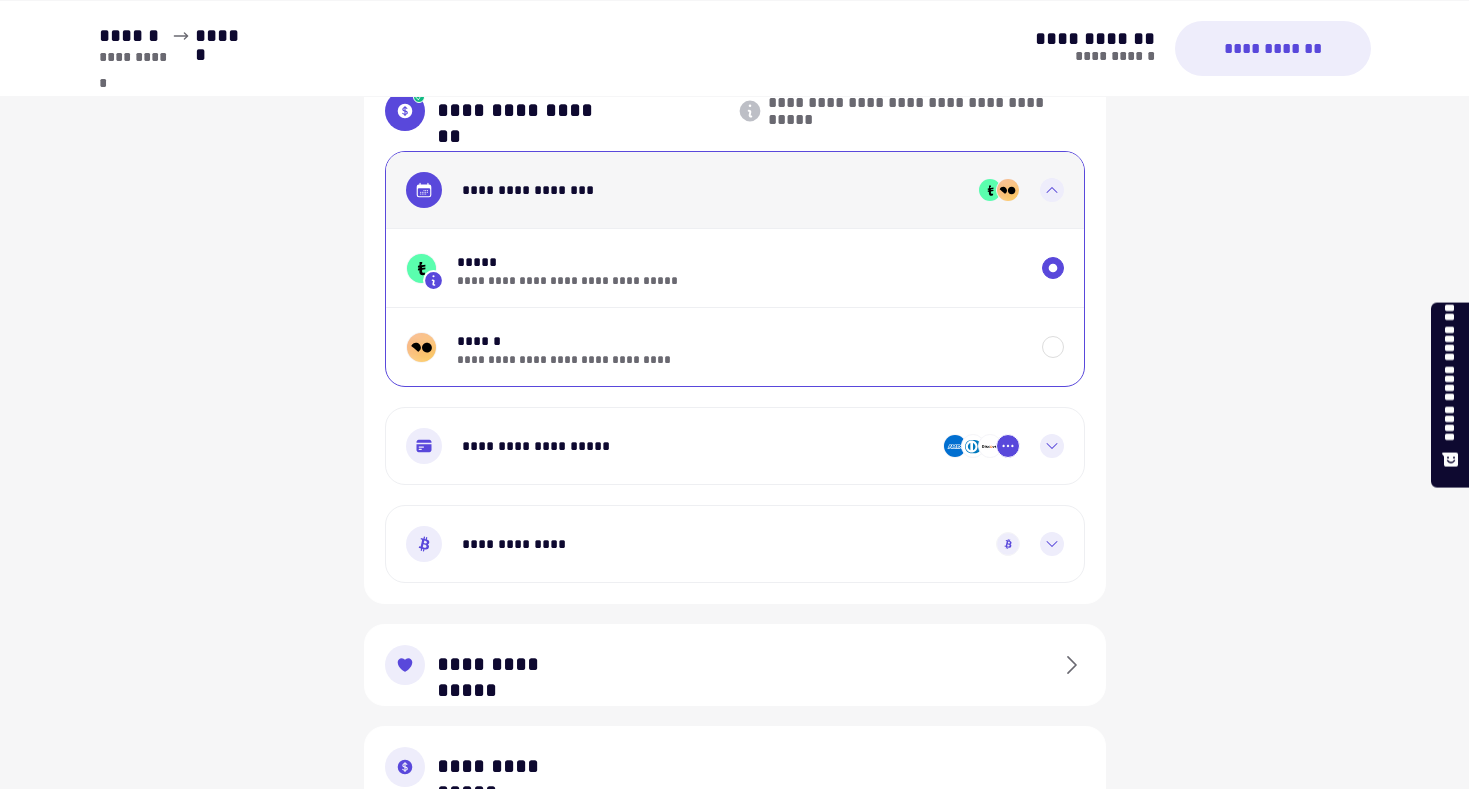 scroll, scrollTop: 1724, scrollLeft: 0, axis: vertical 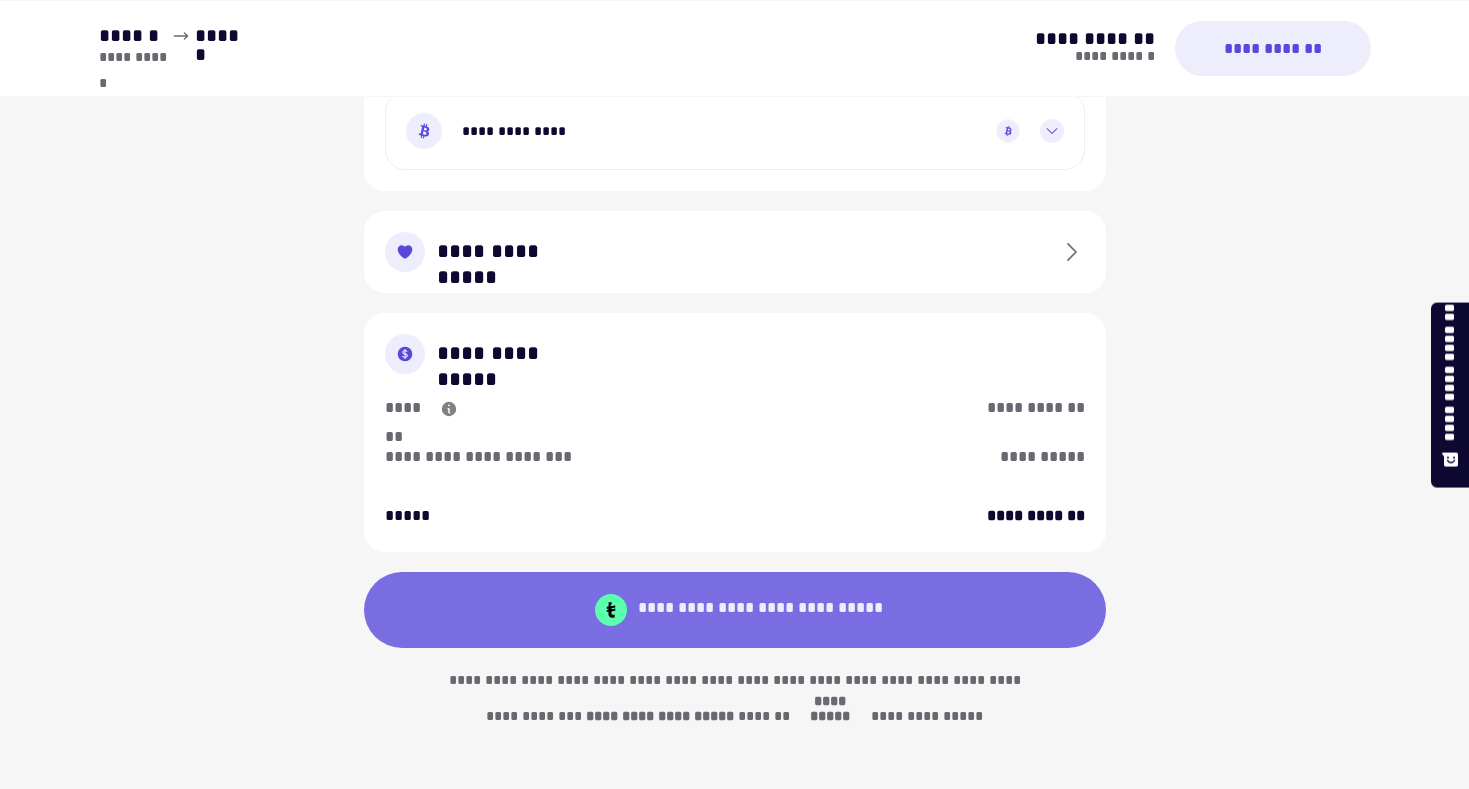 click on "**********" at bounding box center [760, 609] 